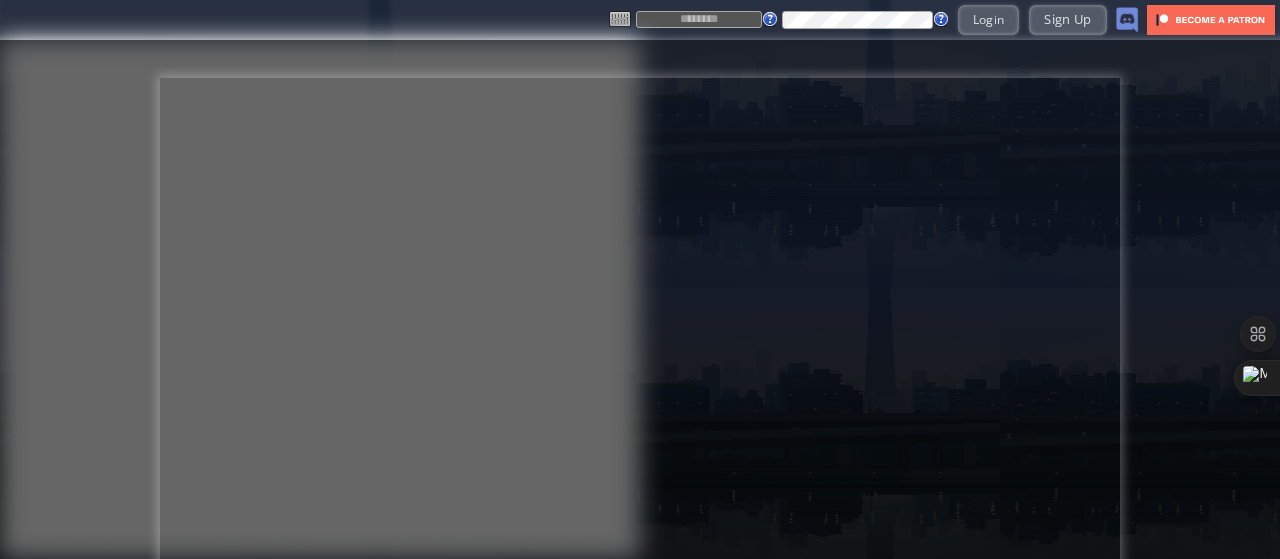 scroll, scrollTop: 0, scrollLeft: 0, axis: both 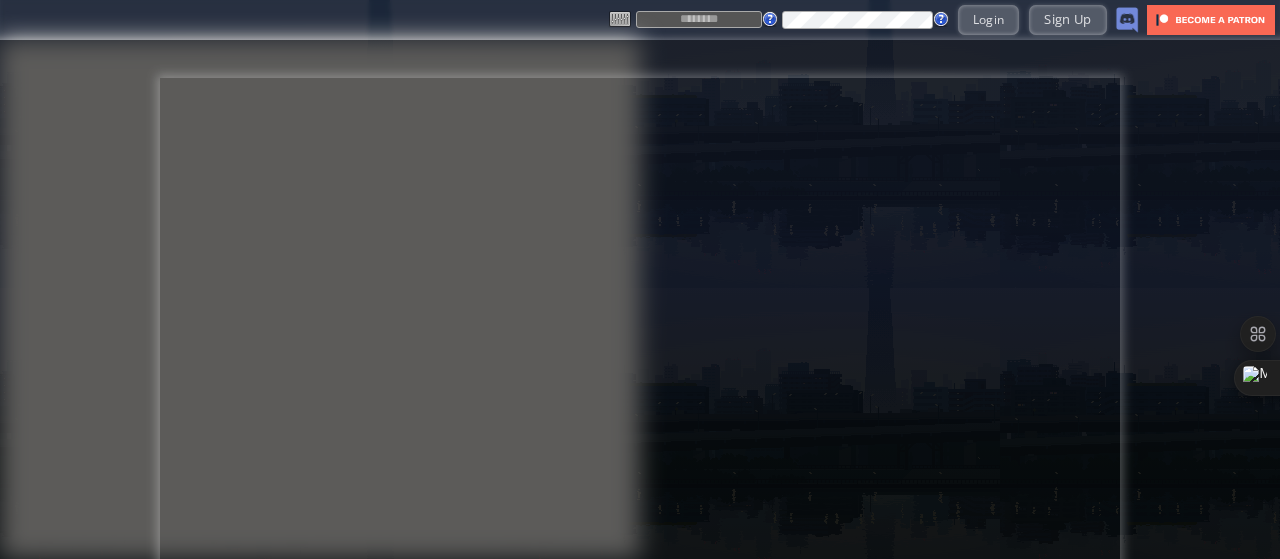 type on "*********" 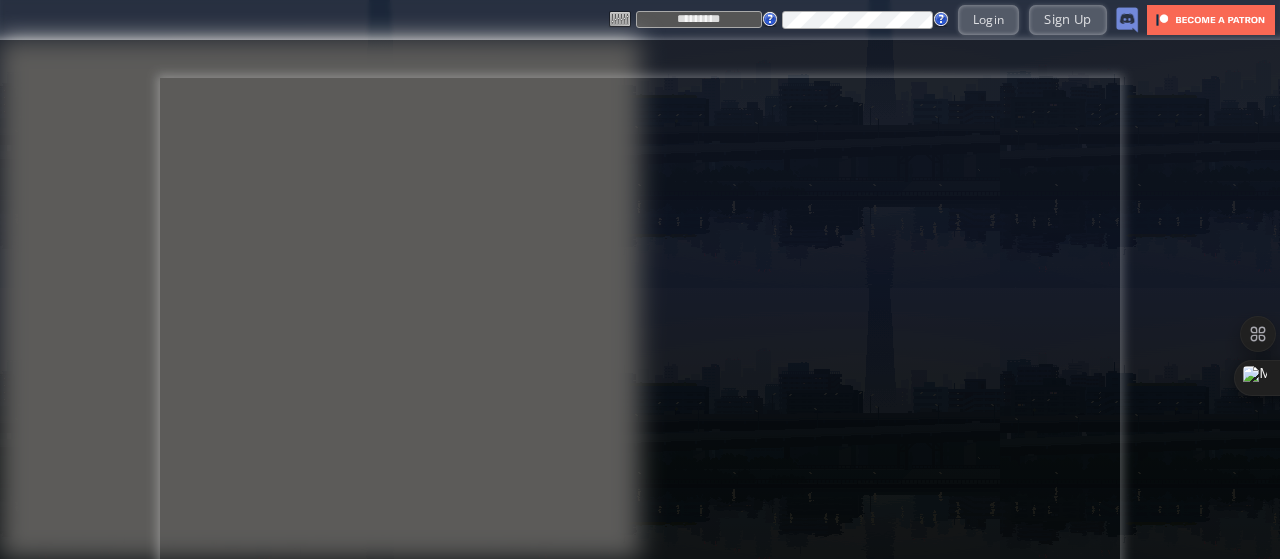 click on "*********" at bounding box center [699, 19] 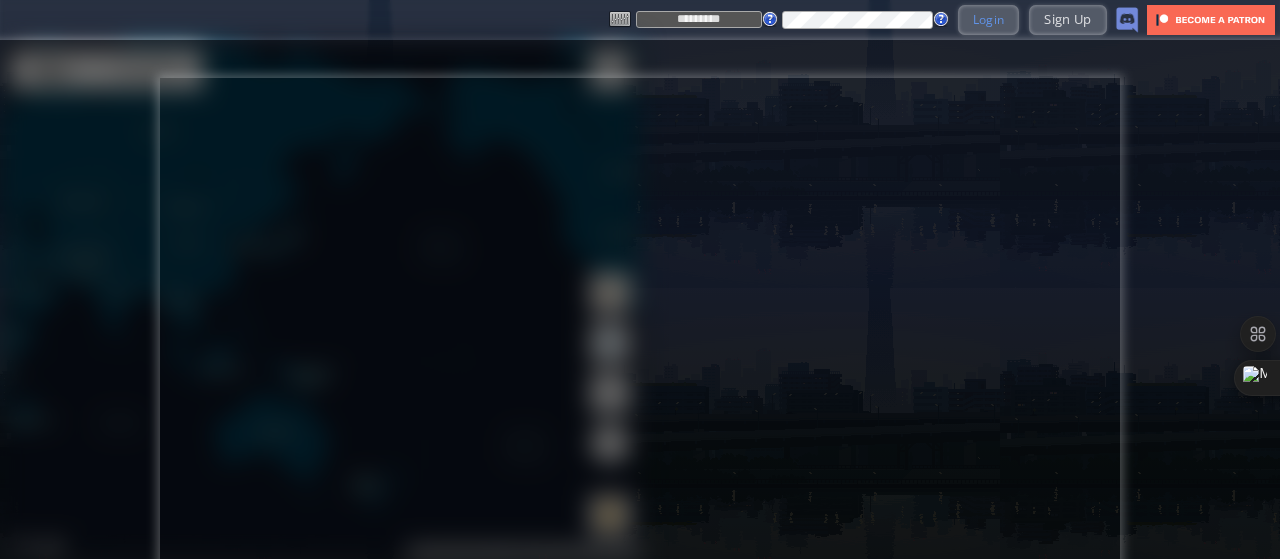 click on "Login" at bounding box center (989, 19) 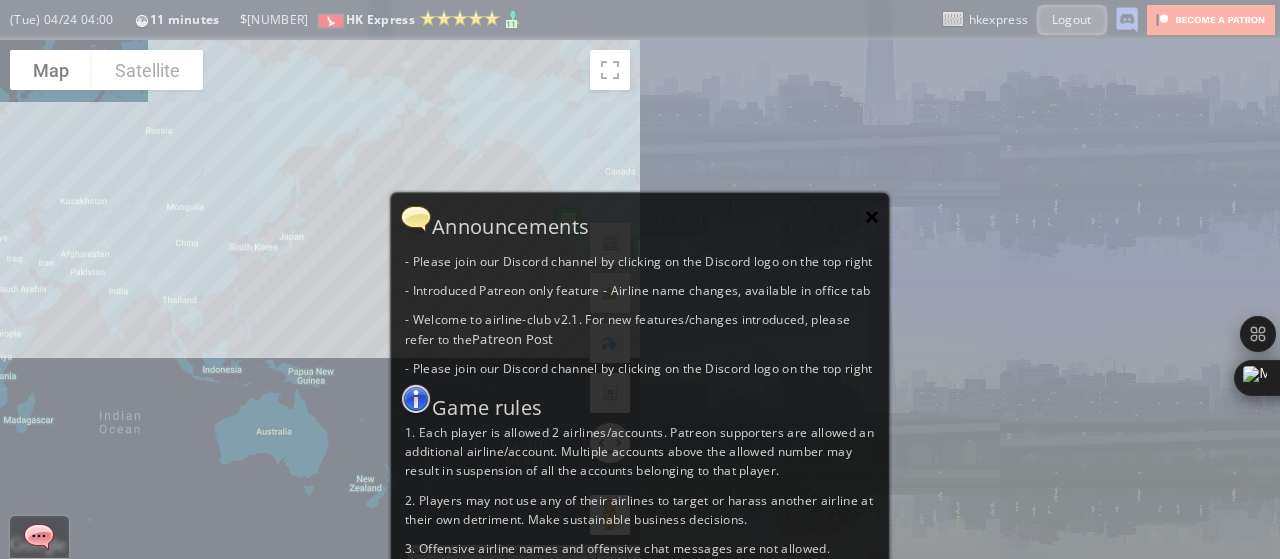 click on "×" at bounding box center (872, 216) 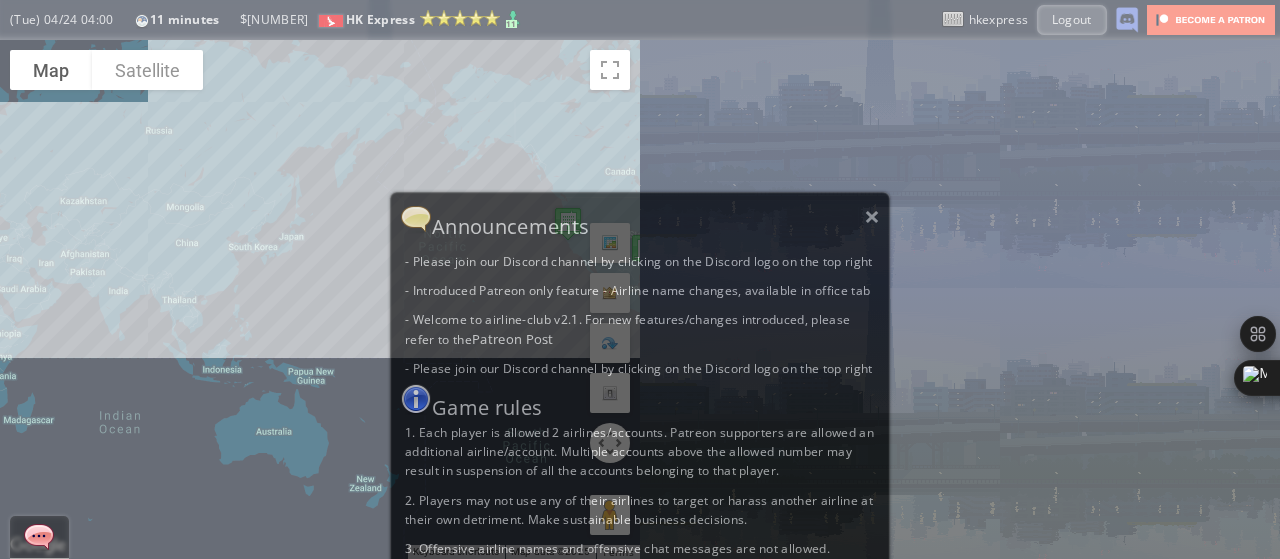click on "To navigate the map with touch gestures double-tap and hold your finger on the map, then drag the map. ← Move left → Move right ↑ Move up ↓ Move down + Zoom in - Zoom out Home Jump left by 75% End Jump right by 75% Page Up Jump up by 75% Page Down Jump down by 75% To navigate, press the arrow keys. Map Terrain Satellite Labels Keyboard shortcuts Map Data Map data ©[YEAR] Map data ©[YEAR] [NUMBER] km  Click to toggle between metric and imperial units Terms Report a map error
Current Details
From:
To:
Flight Code:
Distance:
airplane:
Price:" at bounding box center [640, 299] 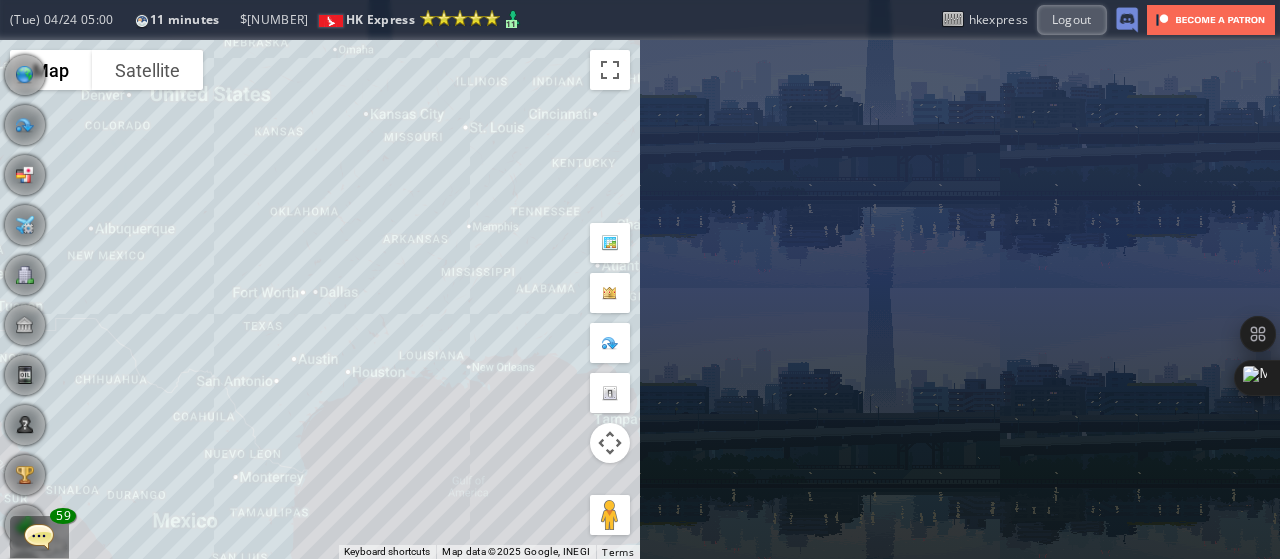 click on "To navigate, press the arrow keys." at bounding box center (320, 299) 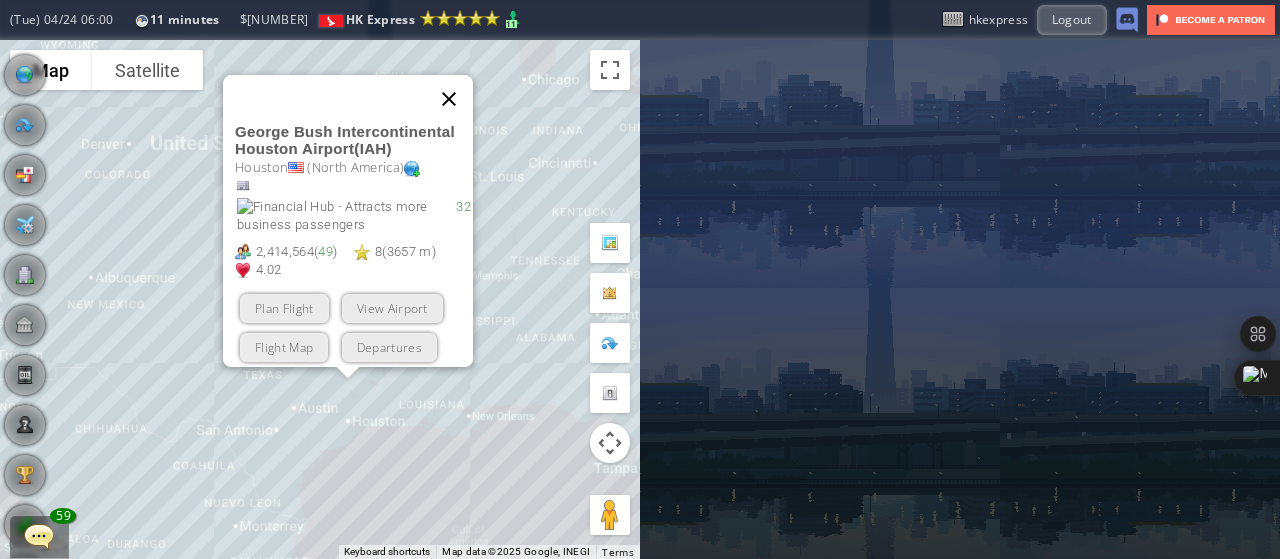 click at bounding box center (449, 99) 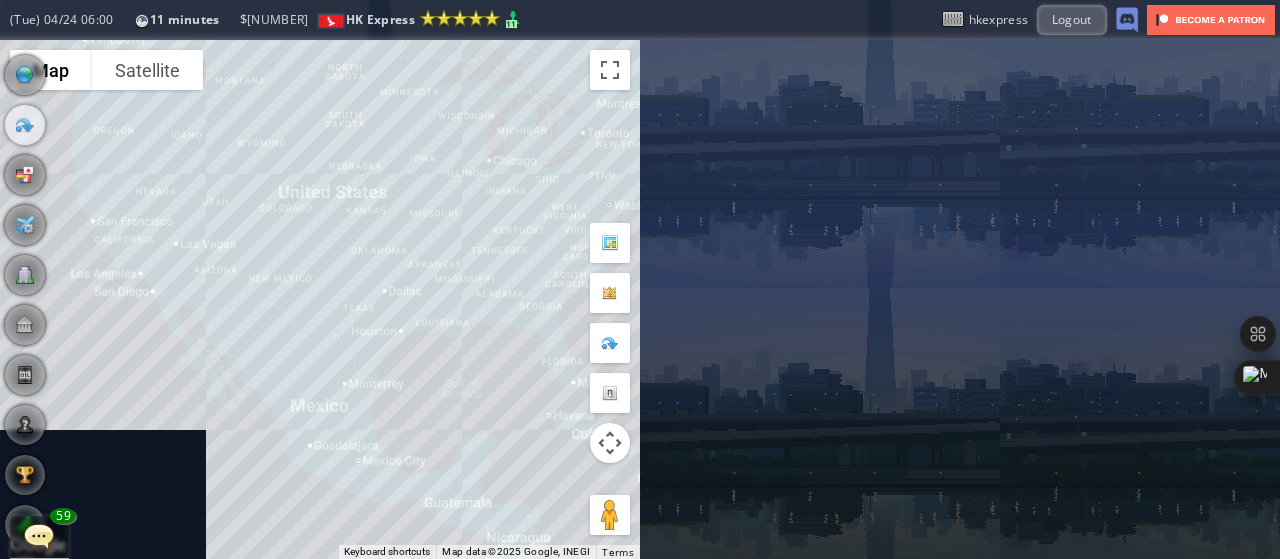 click at bounding box center (25, 125) 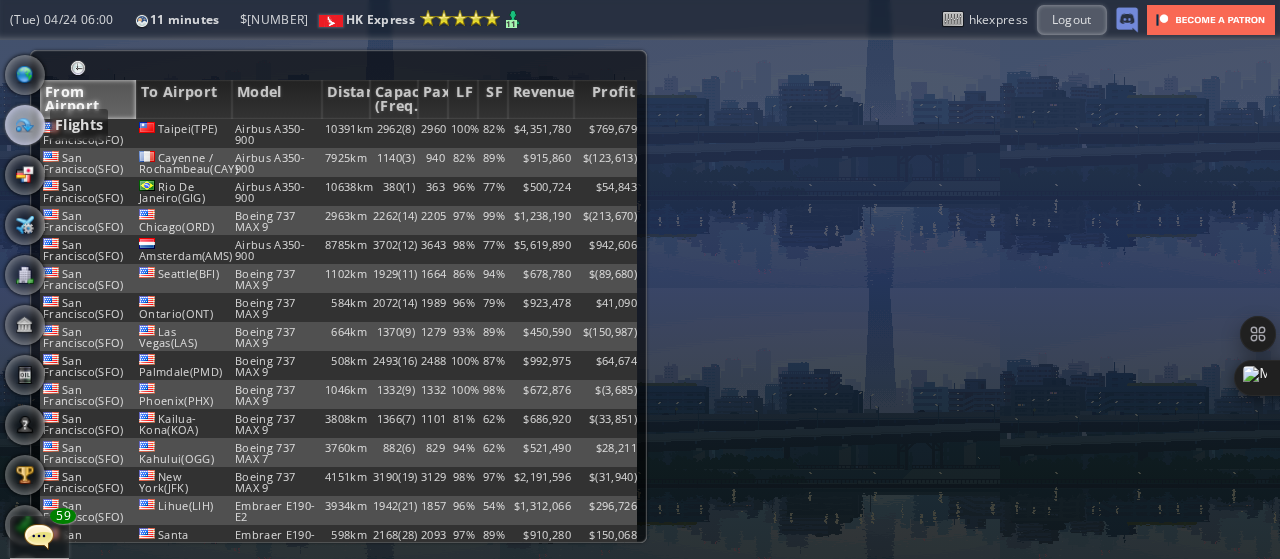 click at bounding box center (78, 68) 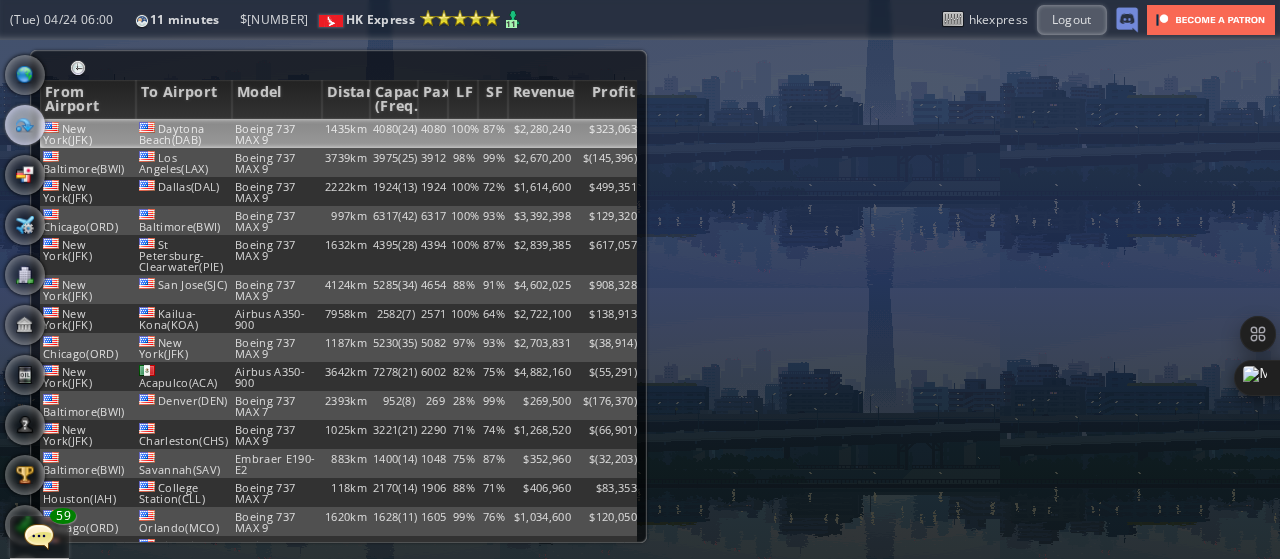click on "Boeing 737 MAX 9" at bounding box center (277, 133) 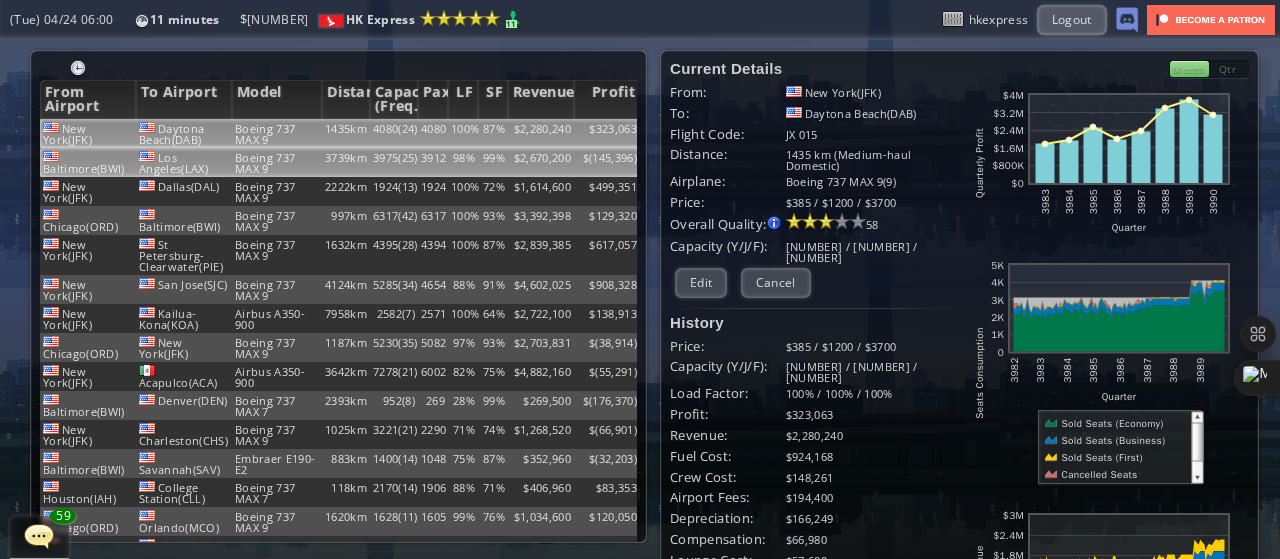 click on "$(145,396)" at bounding box center (607, 133) 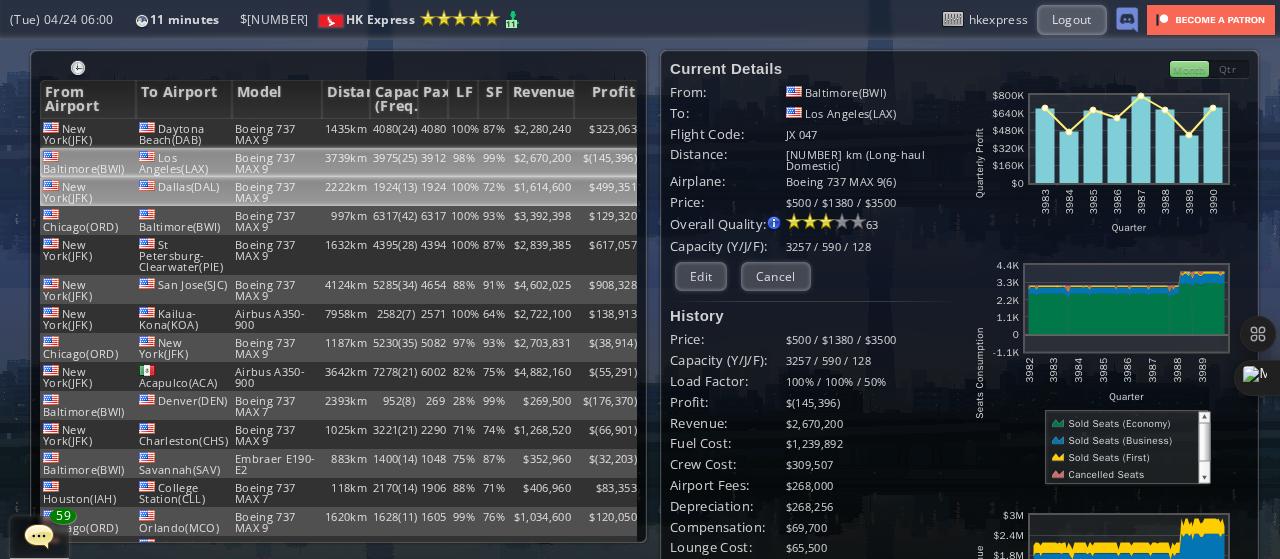 click on "$1,614,600" at bounding box center (541, 133) 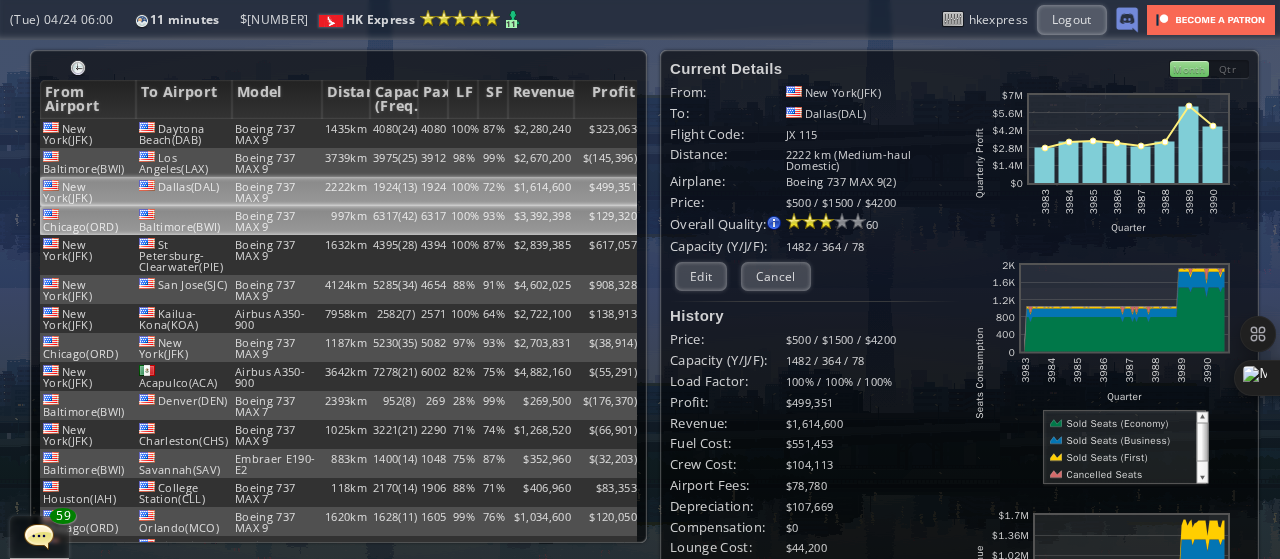 click on "$3,392,398" at bounding box center (541, 133) 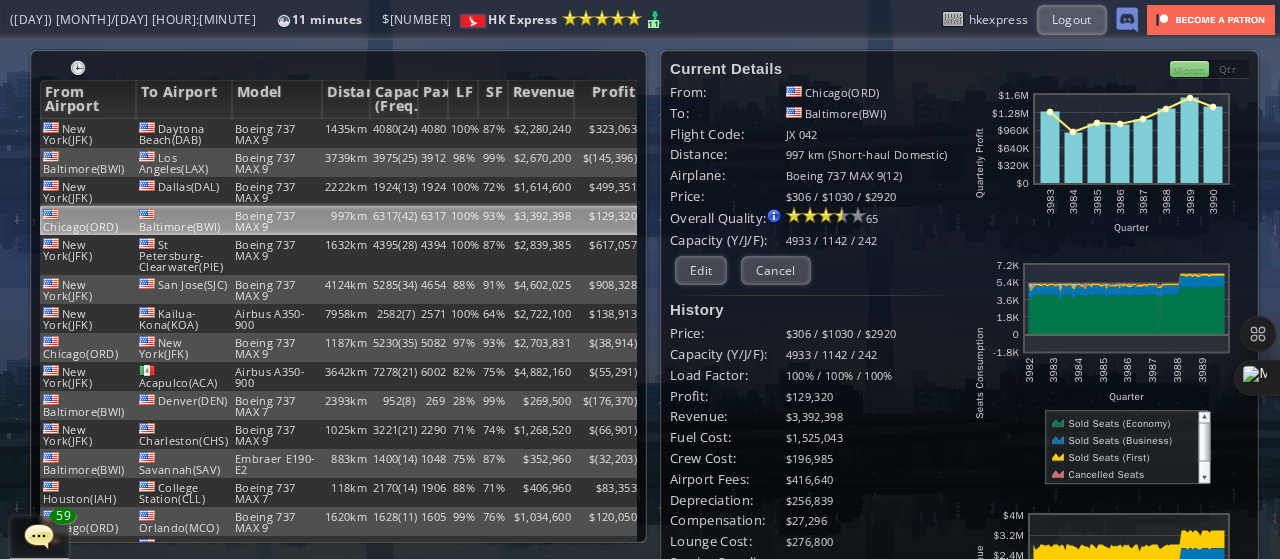 click at bounding box center (1120, 423) 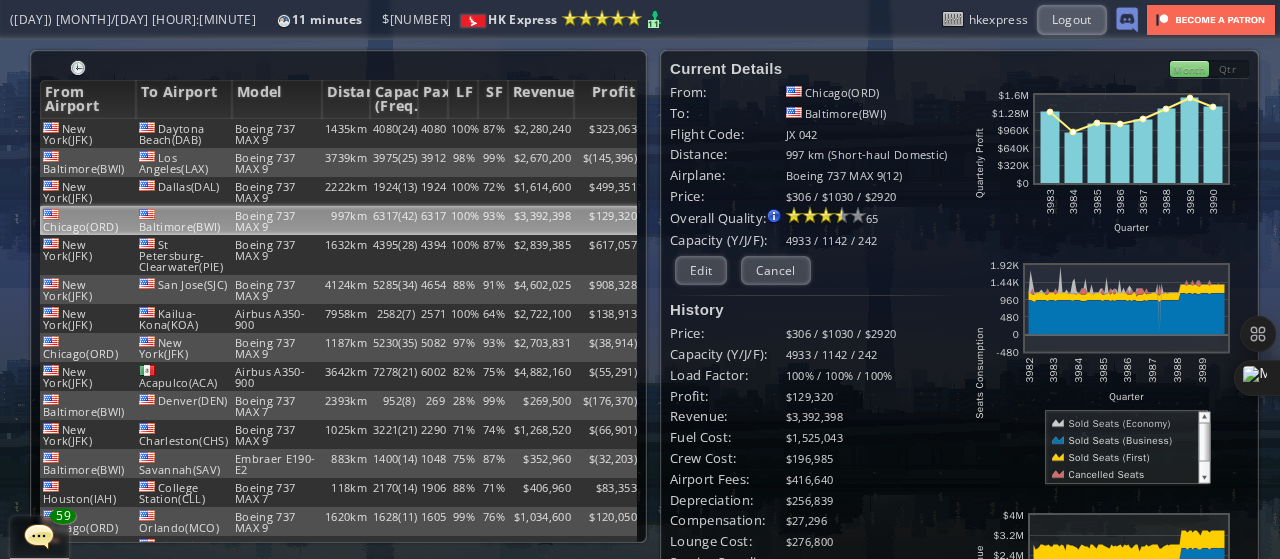 click at bounding box center (1119, 440) 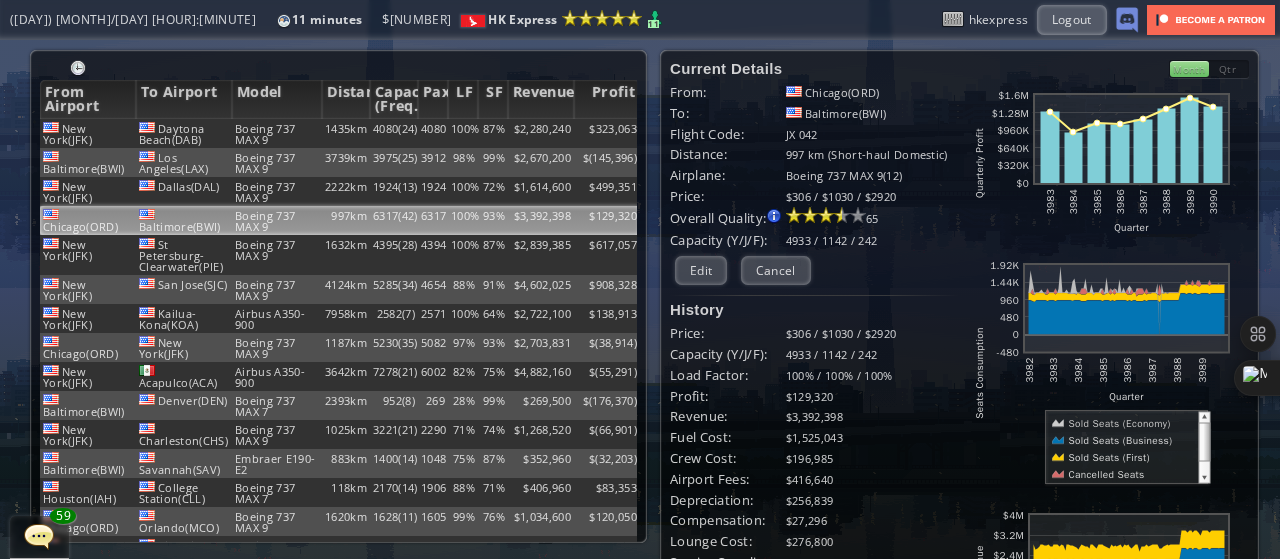 click at bounding box center (1107, 457) 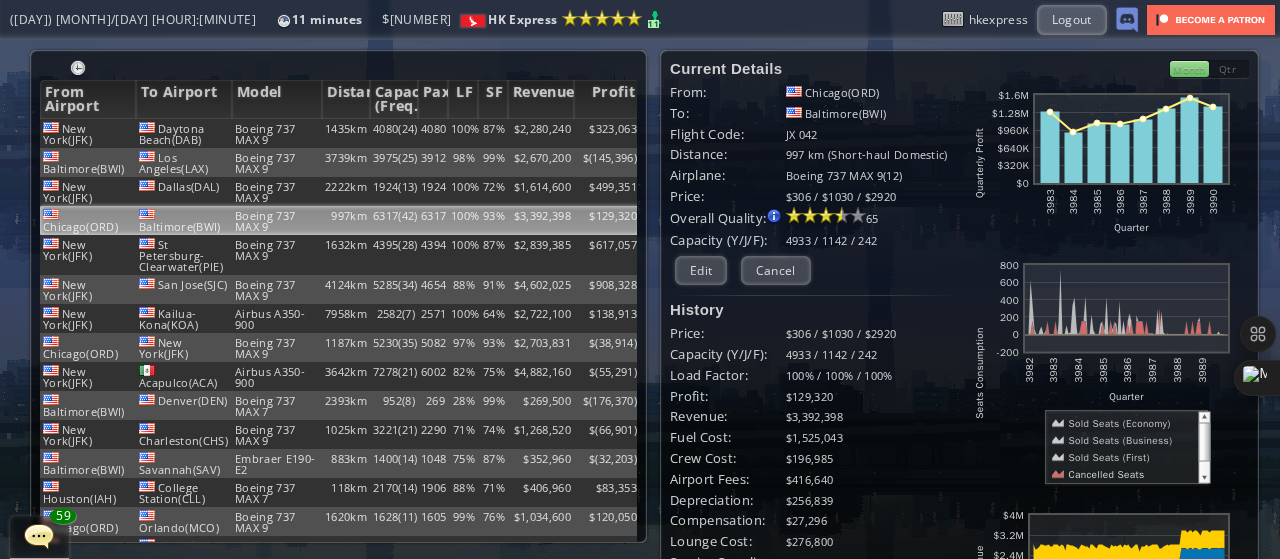 click at bounding box center (1103, 474) 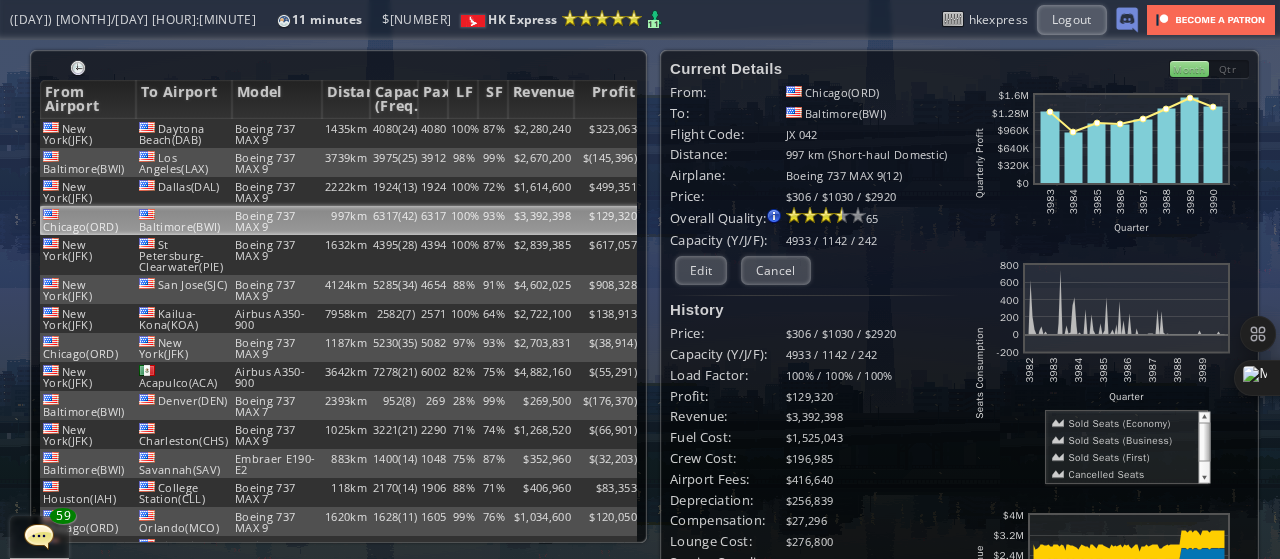 click at bounding box center [1107, 457] 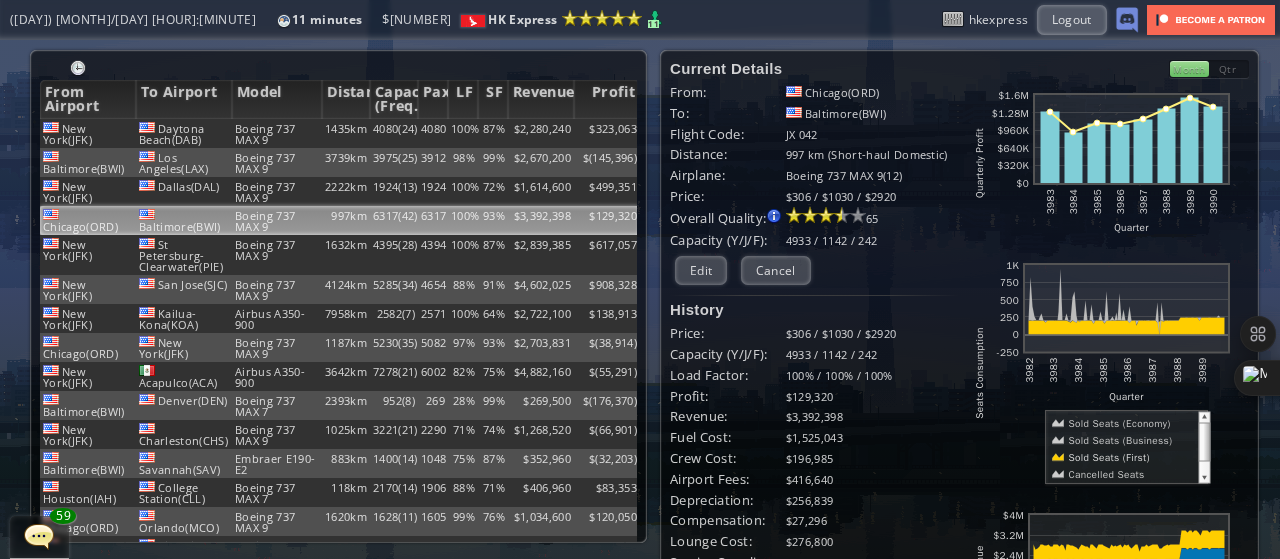 click at bounding box center [1107, 457] 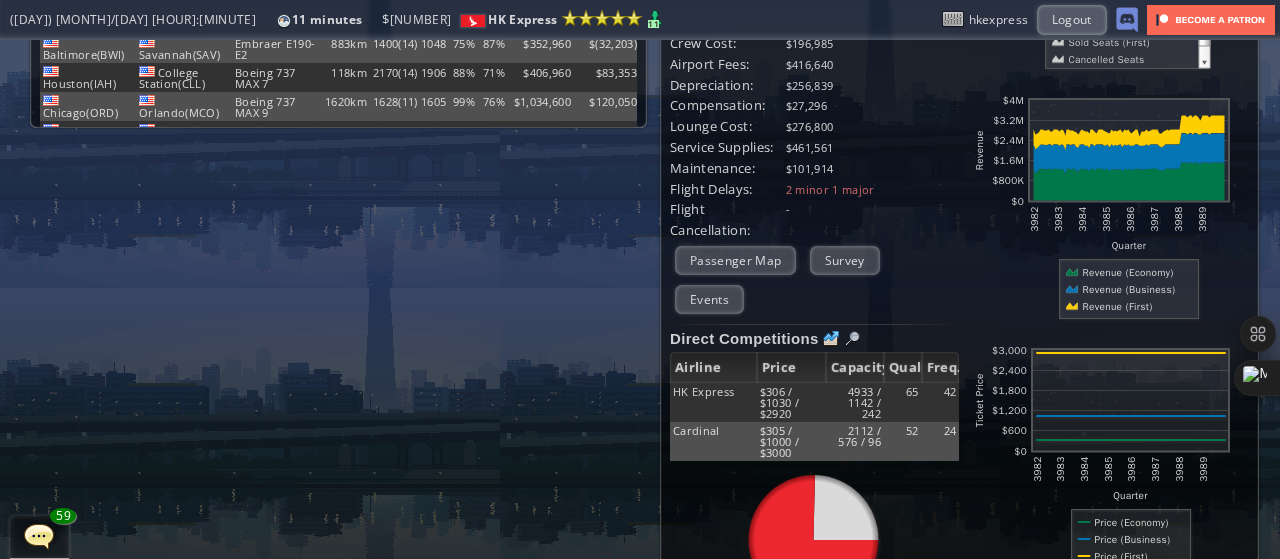 scroll, scrollTop: 528, scrollLeft: 0, axis: vertical 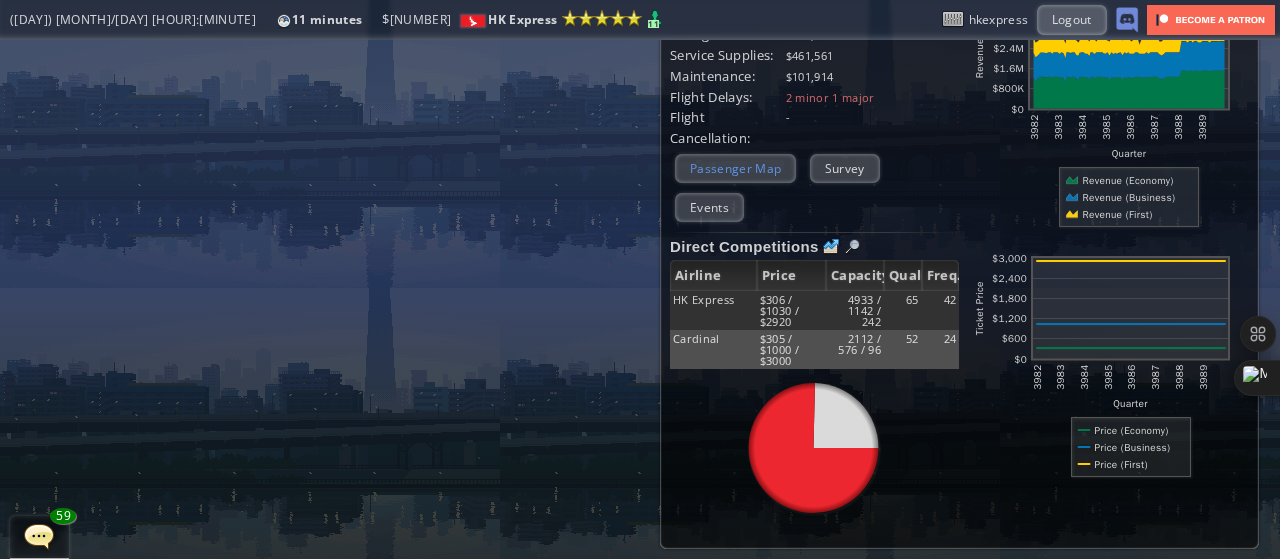 click on "Passenger Map" at bounding box center (735, 168) 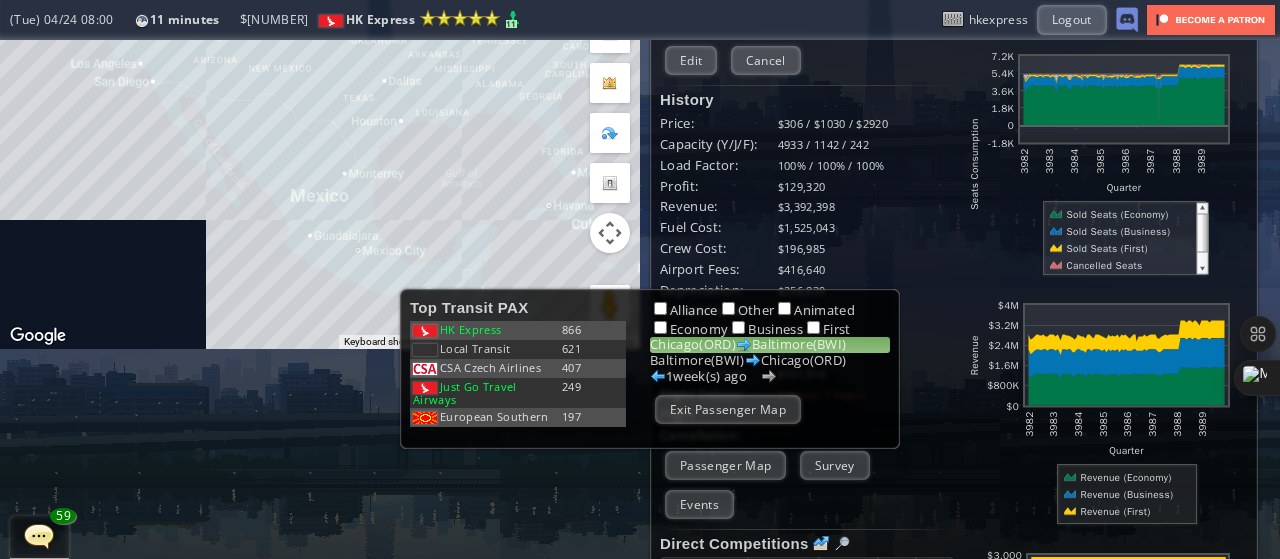scroll, scrollTop: 0, scrollLeft: 0, axis: both 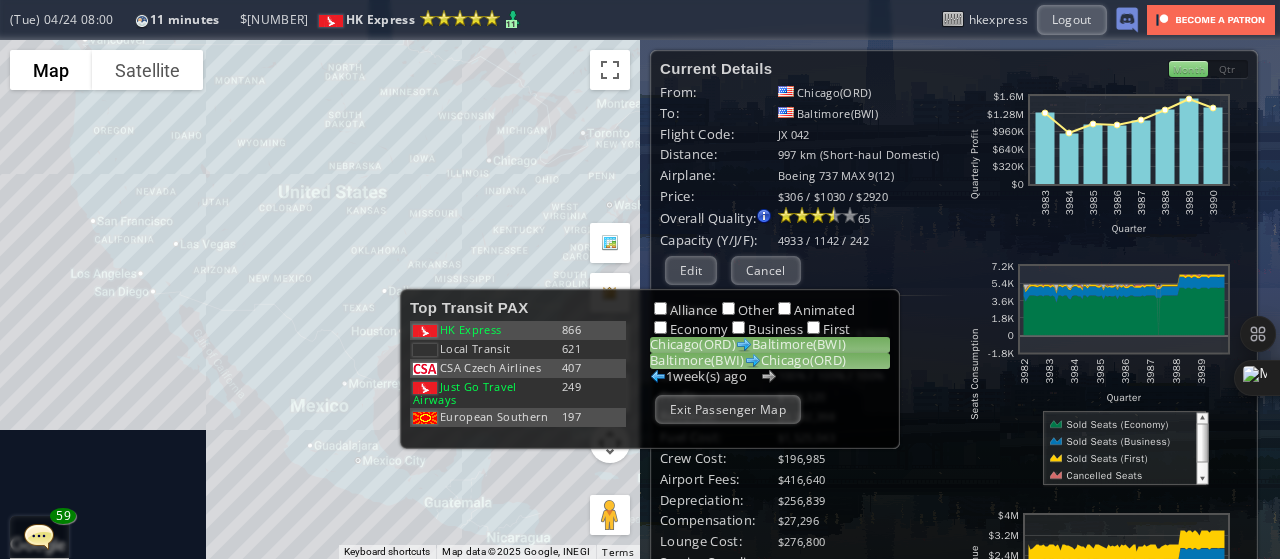 click on "[CITY]([CODE]) [CITY]([CODE])" at bounding box center [770, 361] 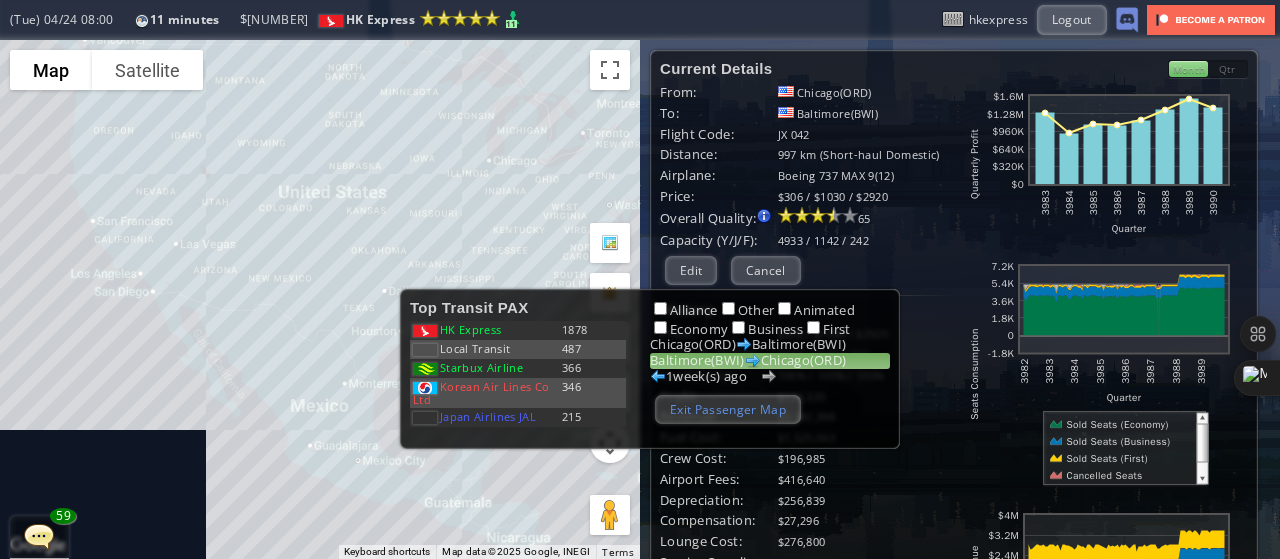 click on "Exit Passenger Map" at bounding box center [728, 409] 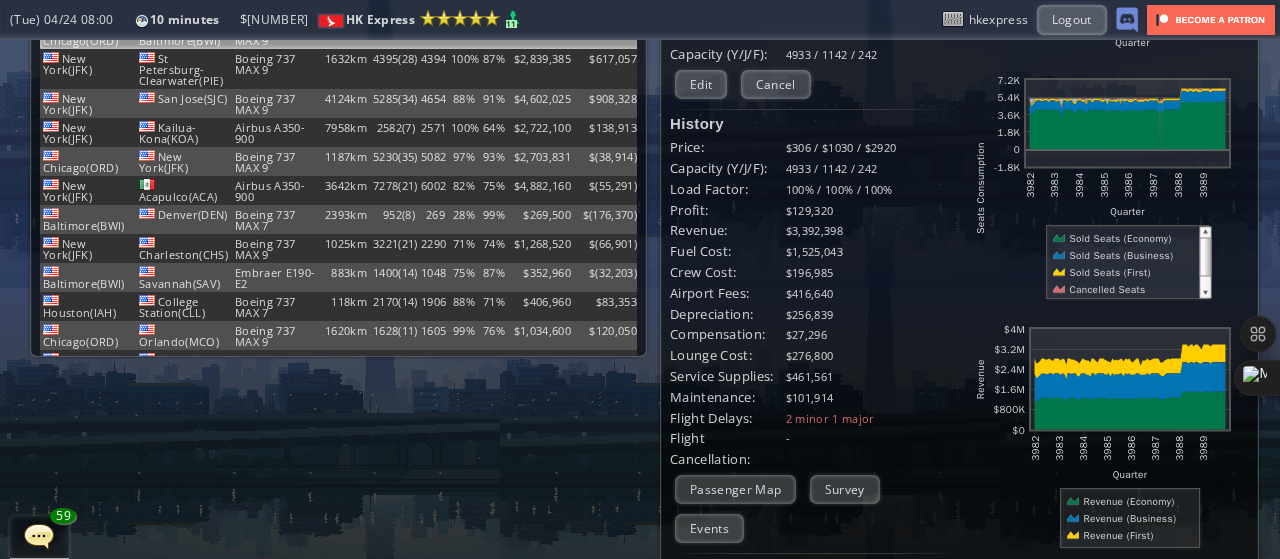 scroll, scrollTop: 268, scrollLeft: 0, axis: vertical 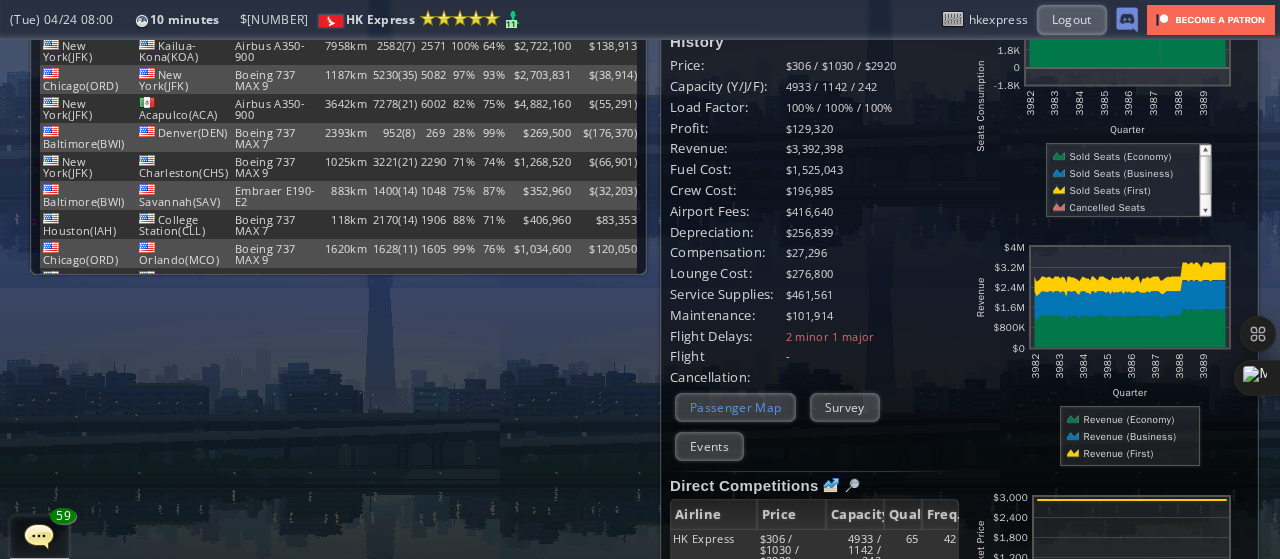 click on "Passenger Map" at bounding box center [735, 407] 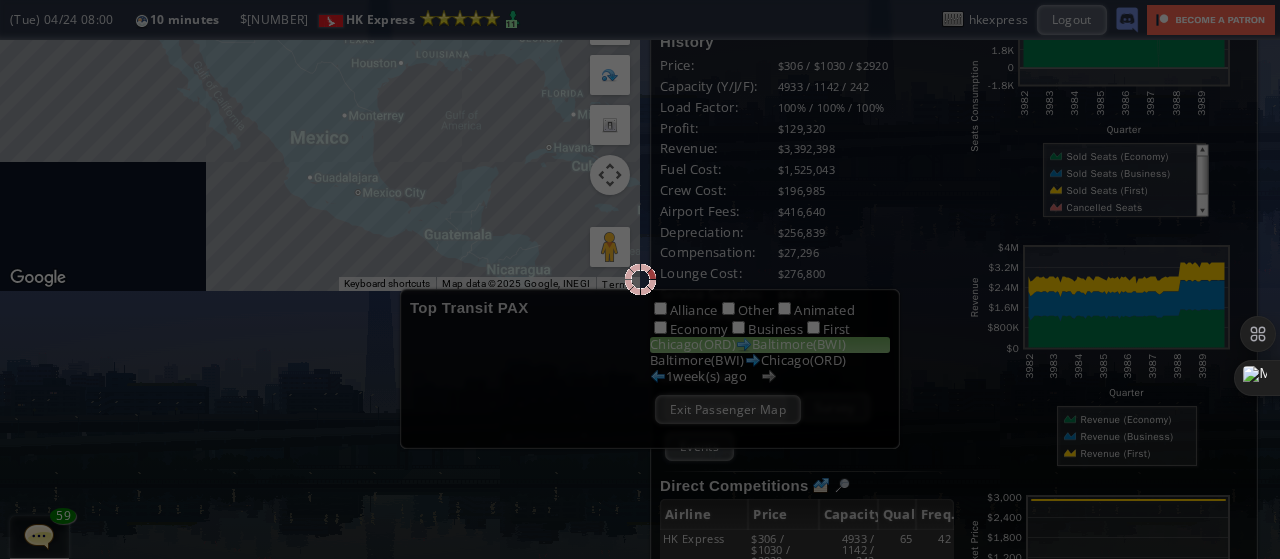click at bounding box center [640, 279] 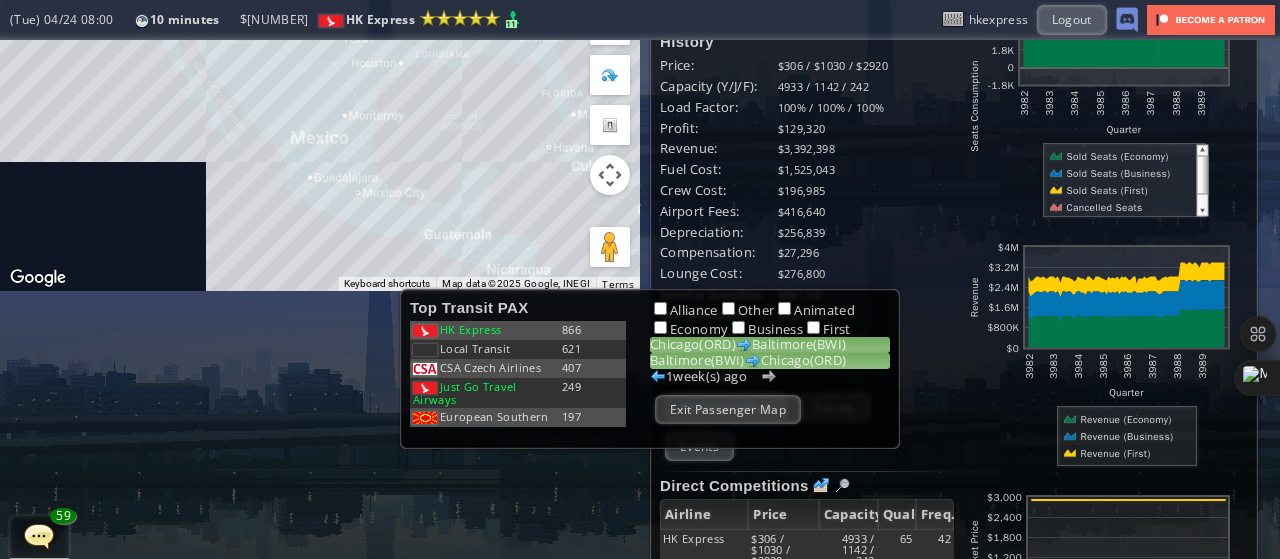 click on "[CITY]([CODE]) [CITY]([CODE])" at bounding box center (770, 361) 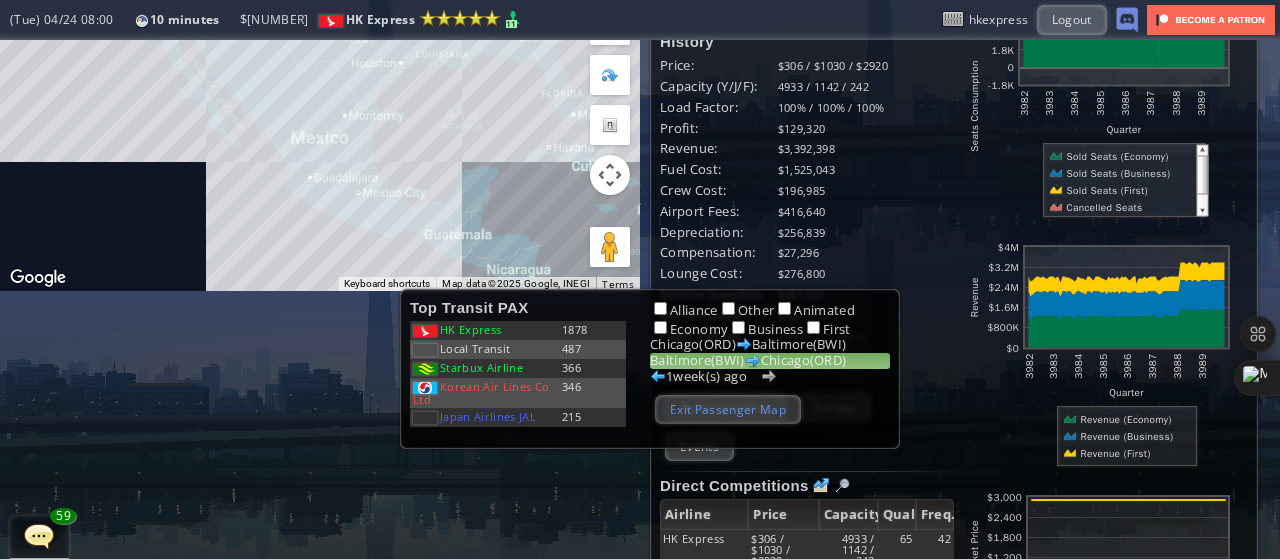 click on "Exit Passenger Map" at bounding box center [728, 409] 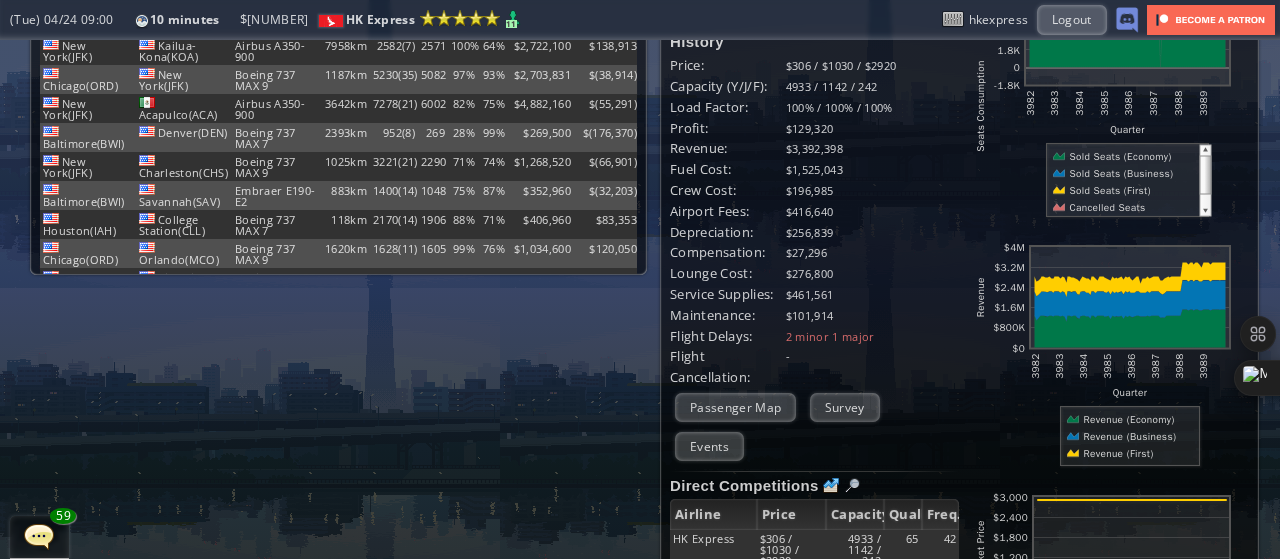 click on "Flight Cancellation:" at bounding box center [728, 65] 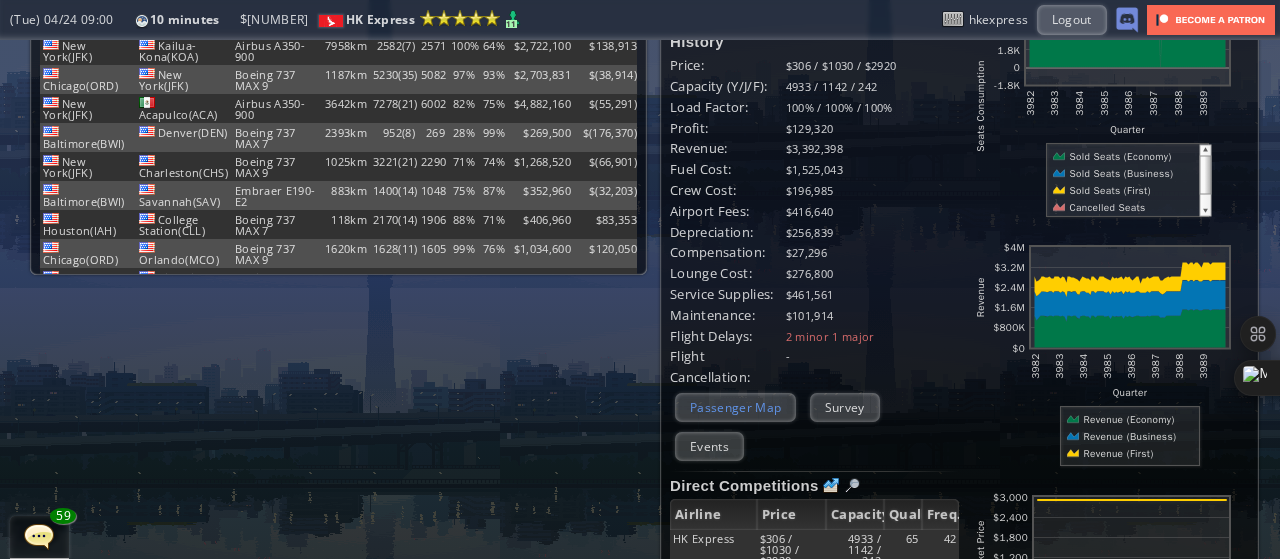 click on "Passenger Map" at bounding box center (735, 407) 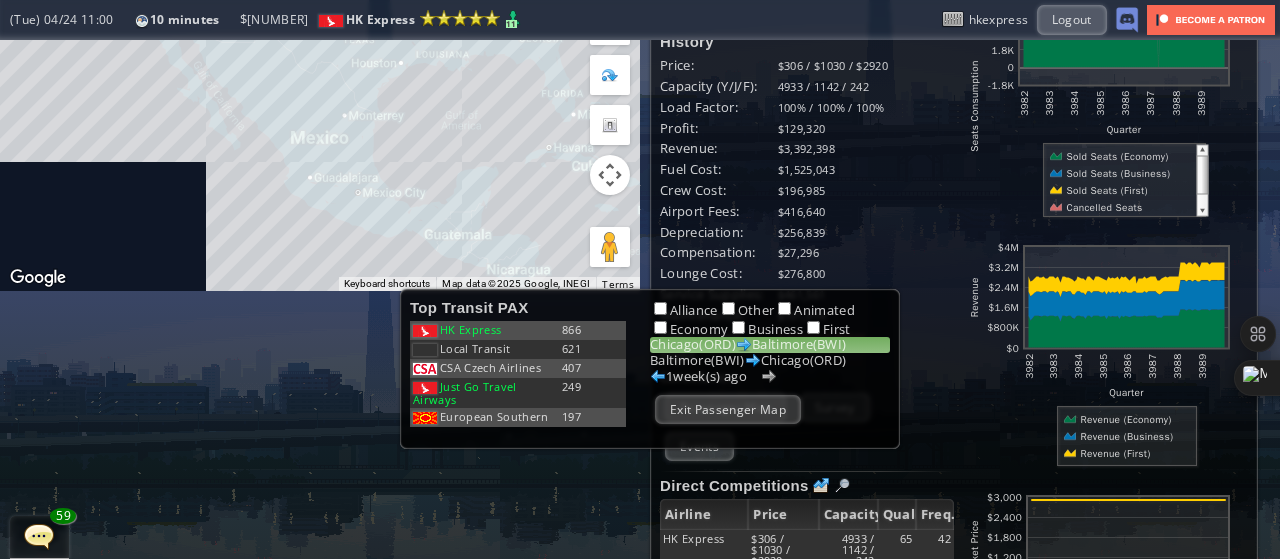 scroll, scrollTop: 0, scrollLeft: 0, axis: both 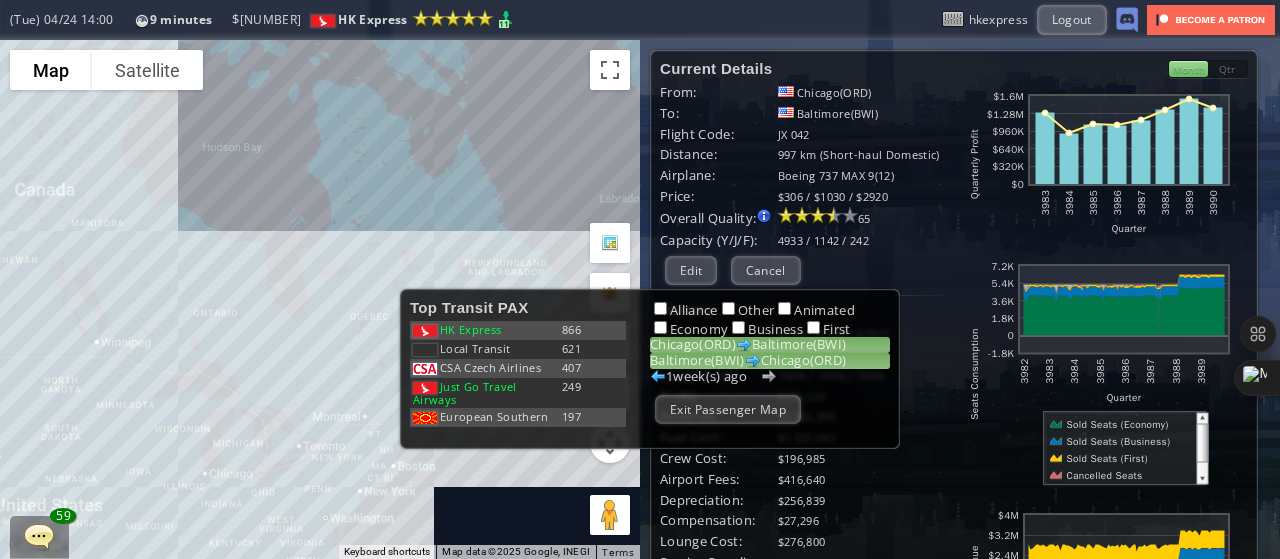 click on "[CITY]([CODE]) [CITY]([CODE])" at bounding box center [770, 361] 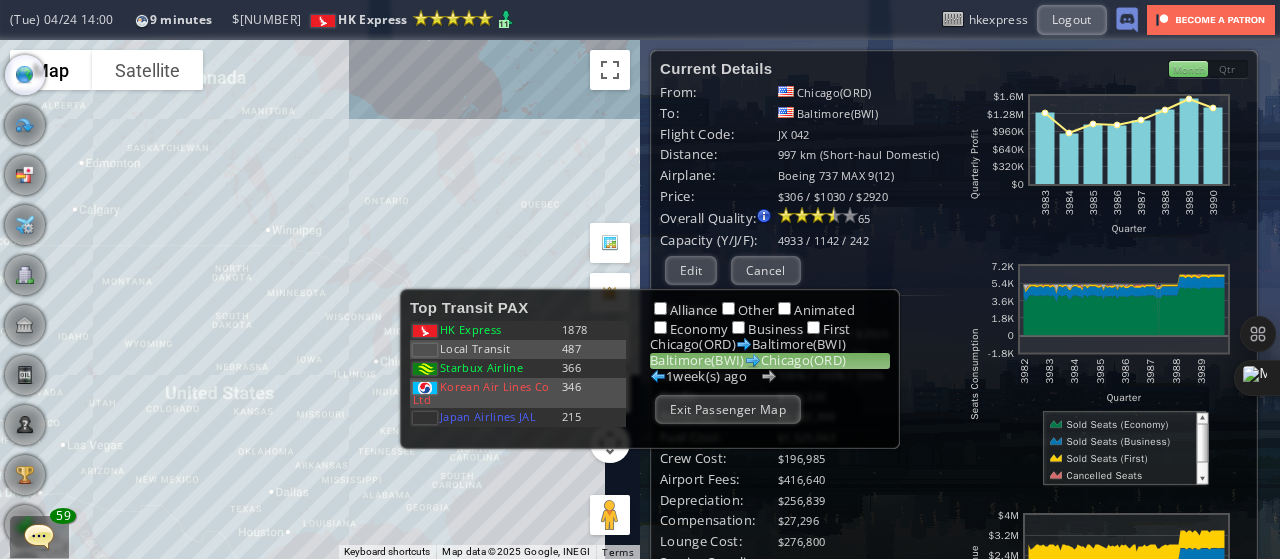 click on "To navigate, press the arrow keys." at bounding box center (320, 299) 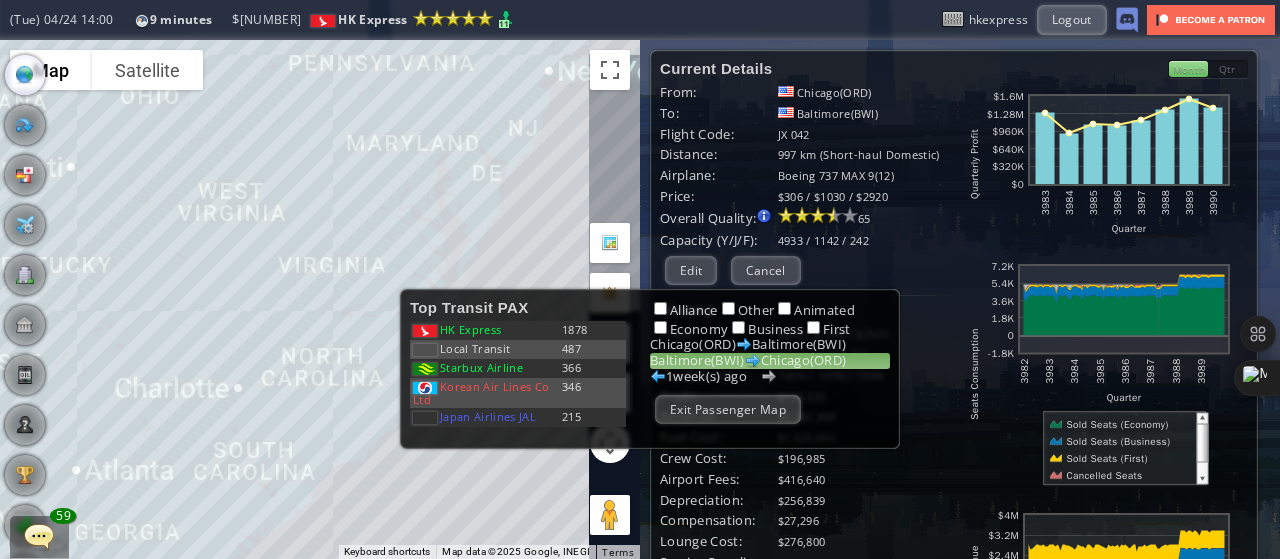 click on "To navigate, press the arrow keys." at bounding box center [320, 299] 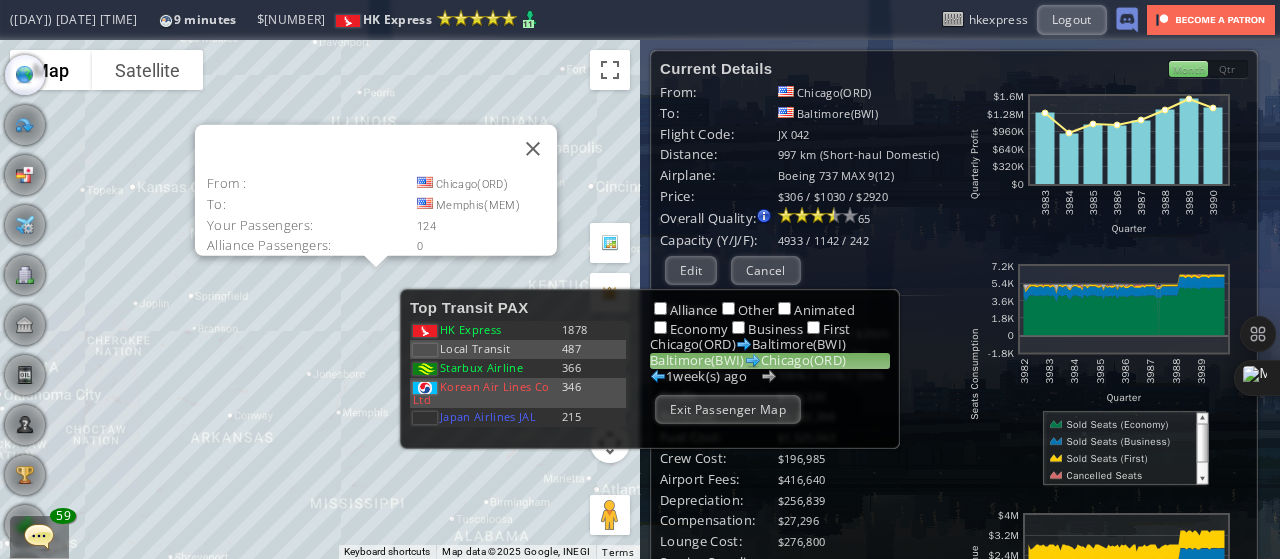 click on "To navigate, press the arrow keys.
From :
[CITY]([CODE])
To:
[CITY]([CODE])
Your Passengers:
[NUMBER]
Alliance Passengers:
[NUMBER]
Other Passengers:" at bounding box center (320, 299) 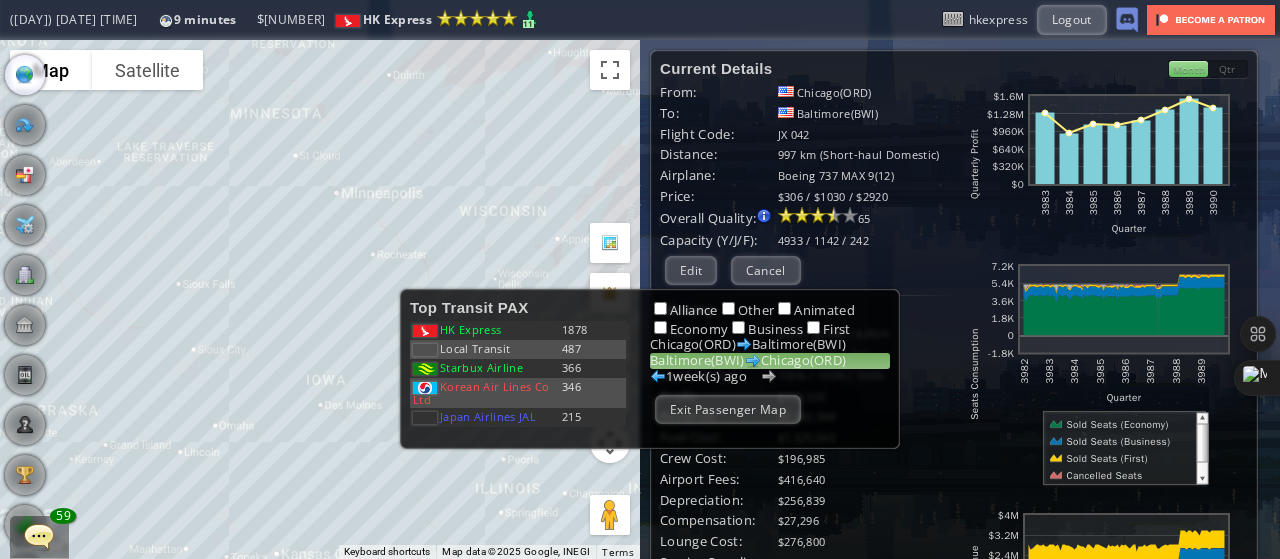 click on "To navigate, press the arrow keys." at bounding box center (320, 299) 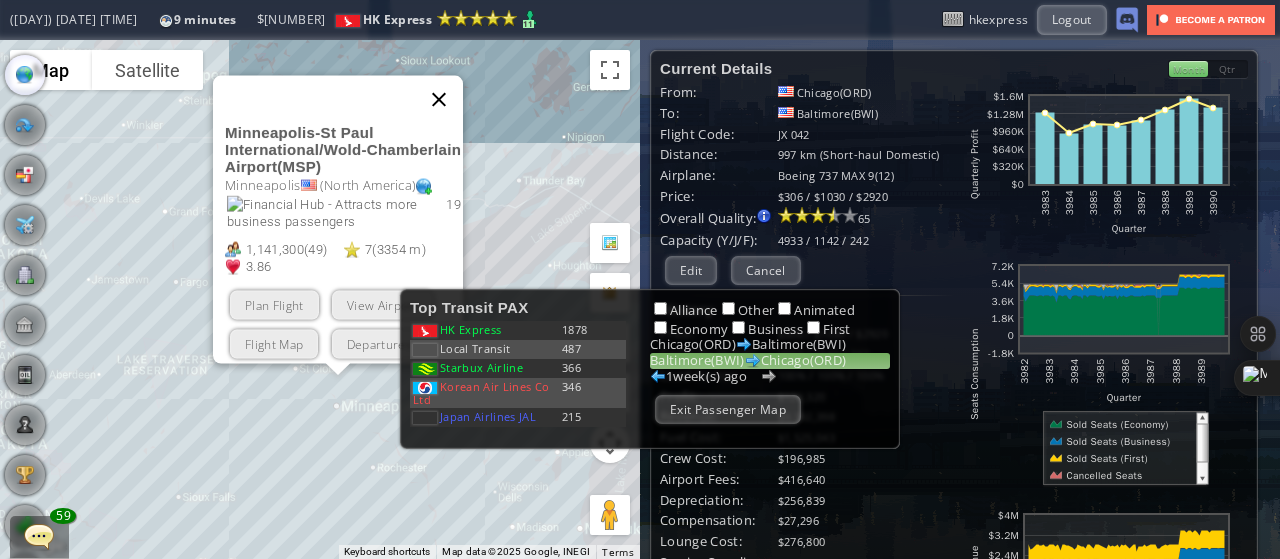 click at bounding box center [439, 99] 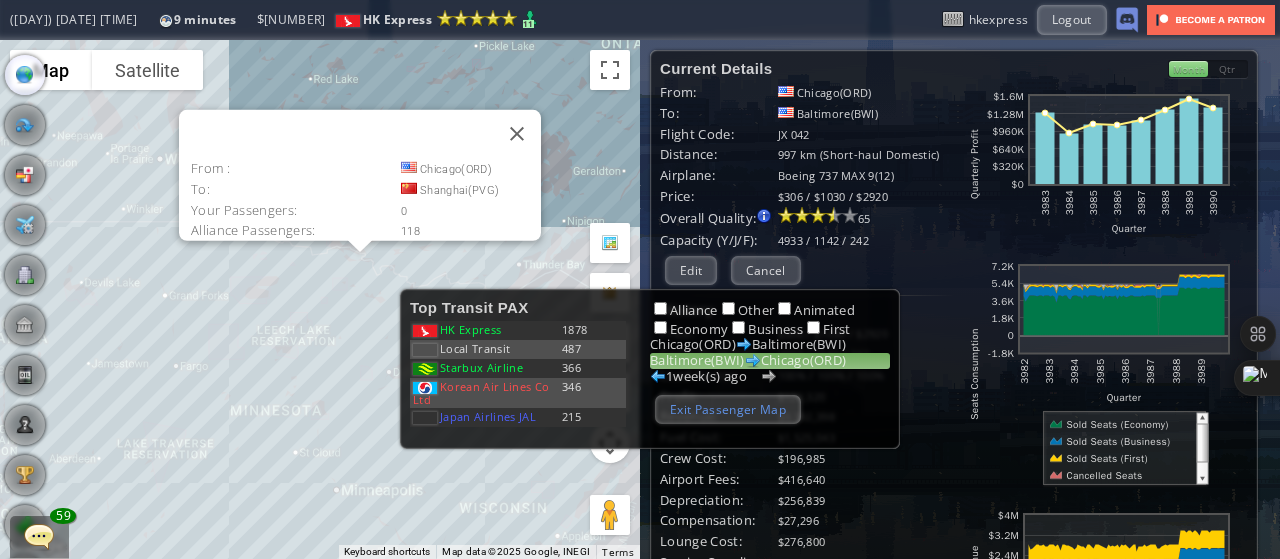 click on "Exit Passenger Map" at bounding box center [728, 409] 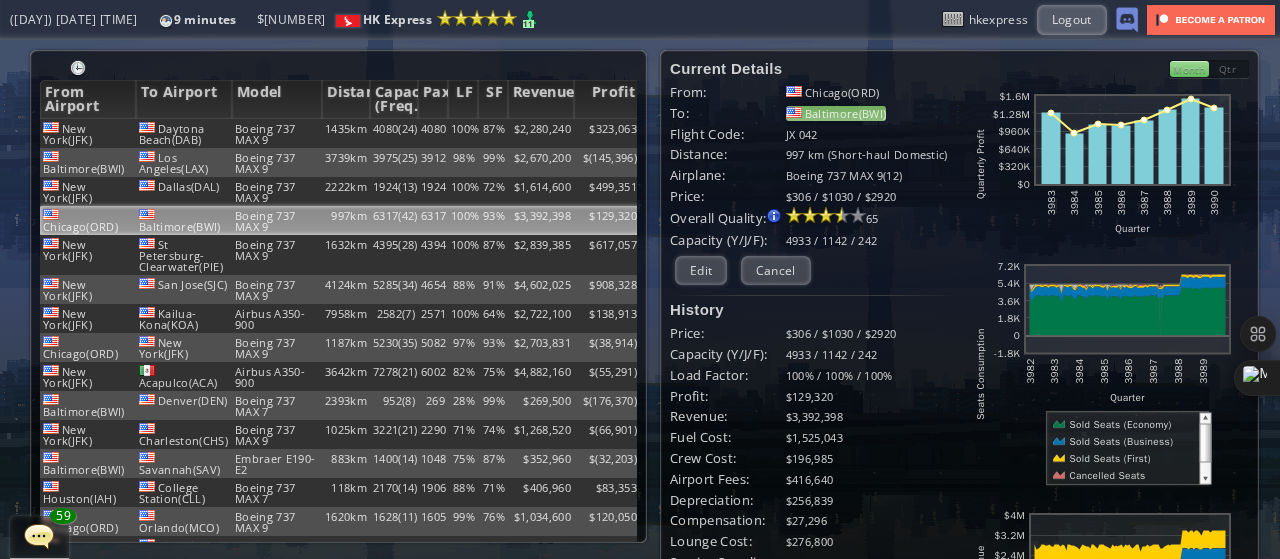 click on "Baltimore(BWI)" at bounding box center [836, 113] 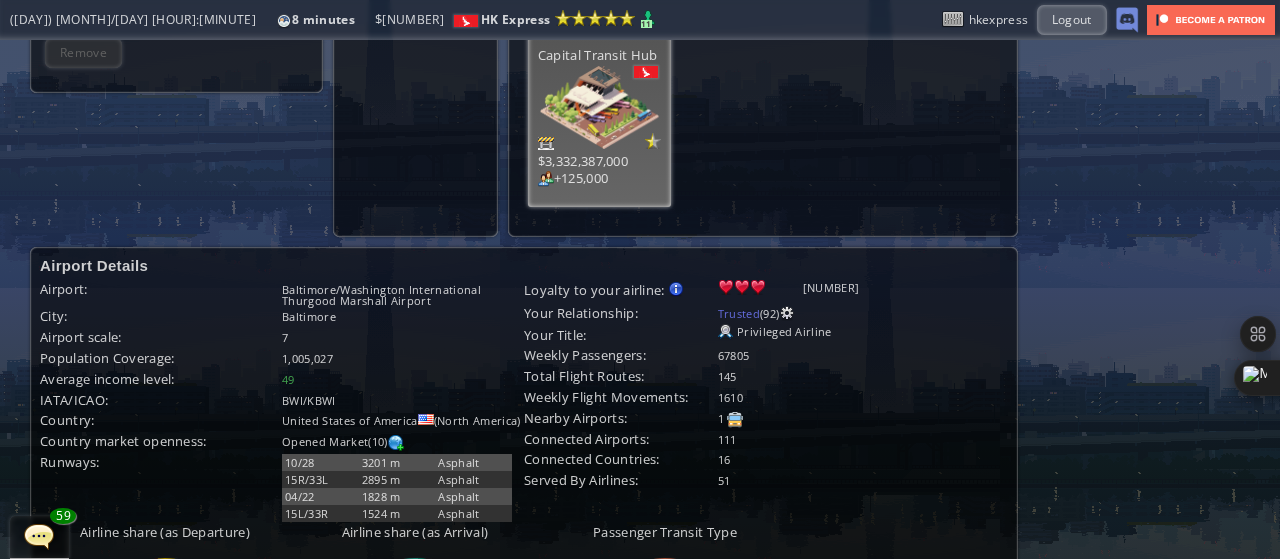 scroll, scrollTop: 1076, scrollLeft: 0, axis: vertical 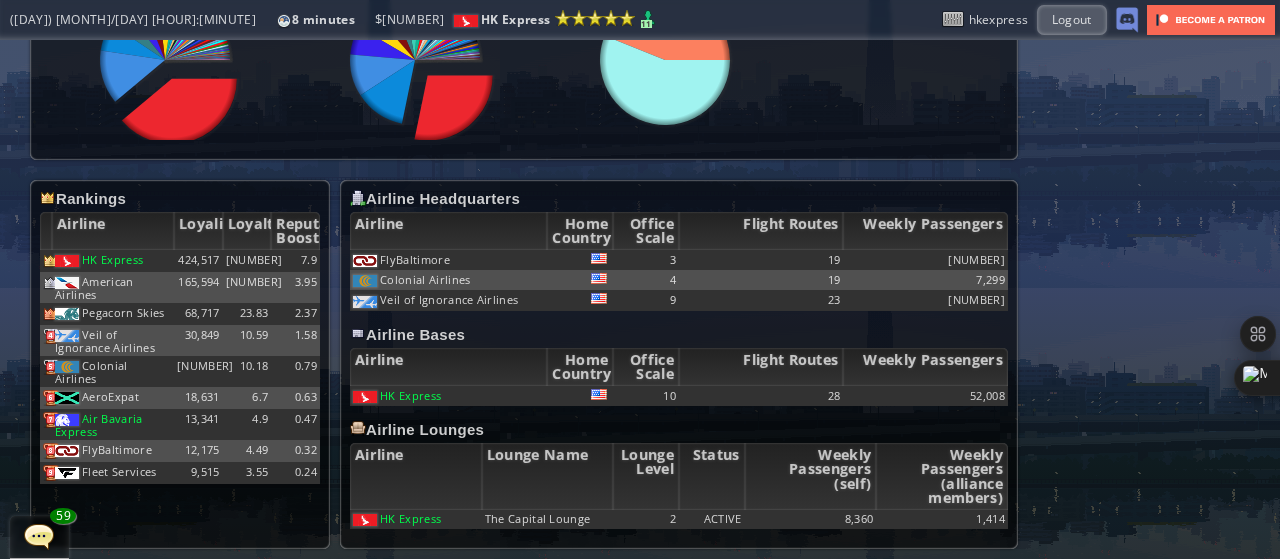click at bounding box center [7, 279] 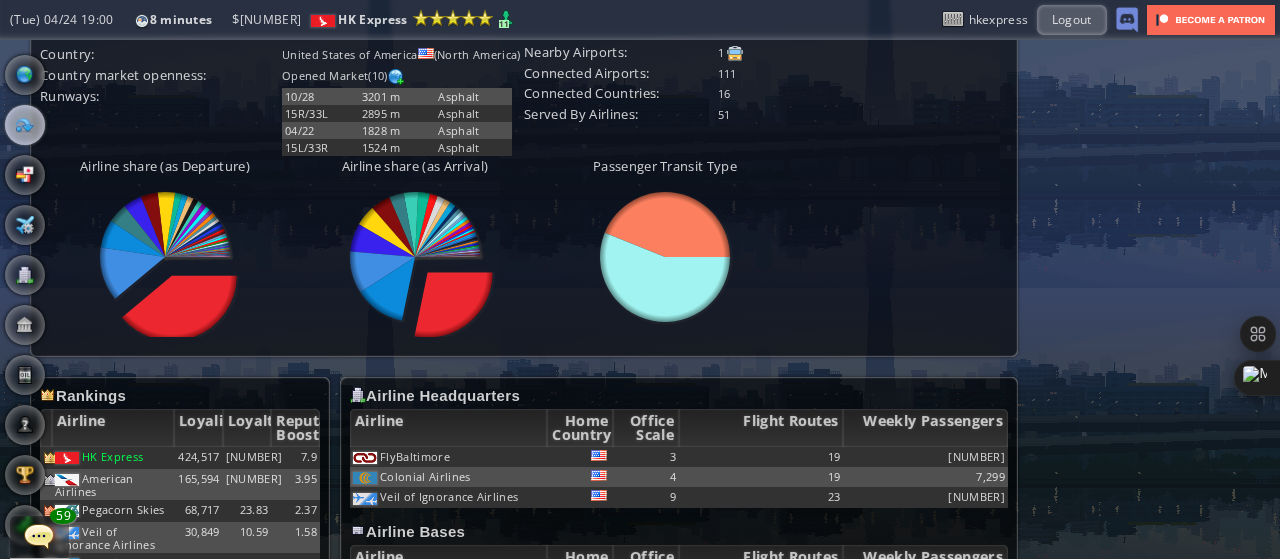 scroll, scrollTop: 868, scrollLeft: 0, axis: vertical 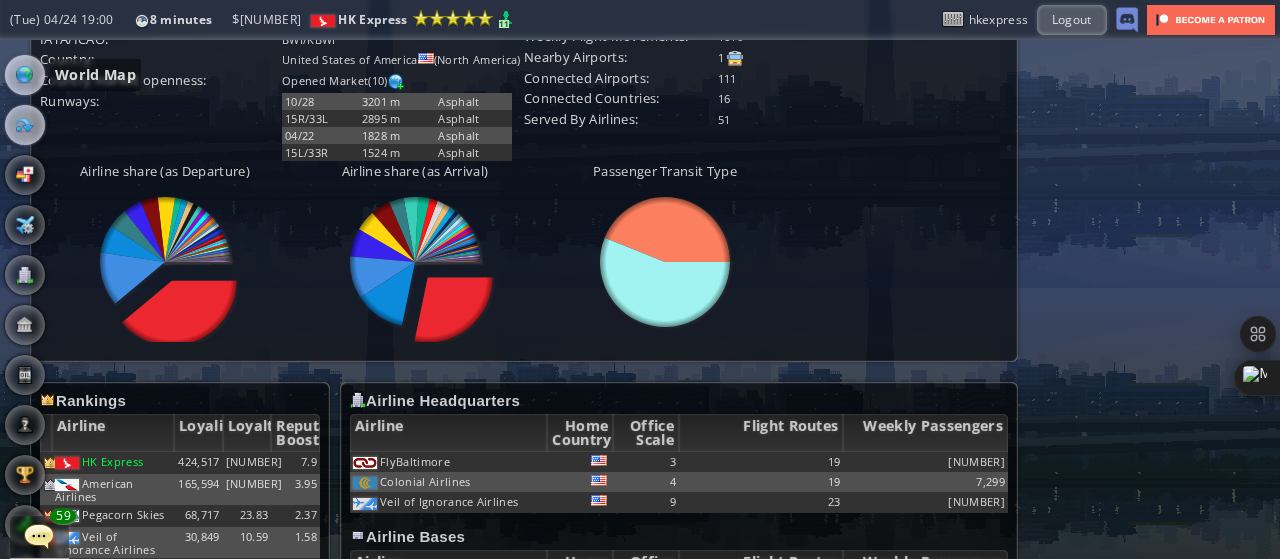 click at bounding box center (25, 75) 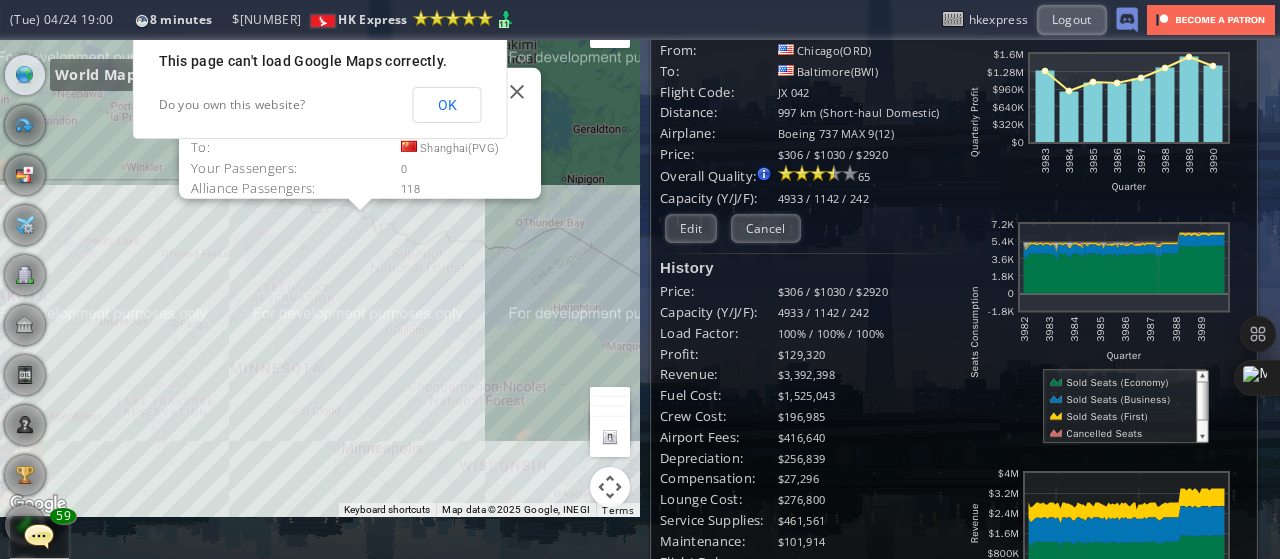 scroll, scrollTop: 0, scrollLeft: 0, axis: both 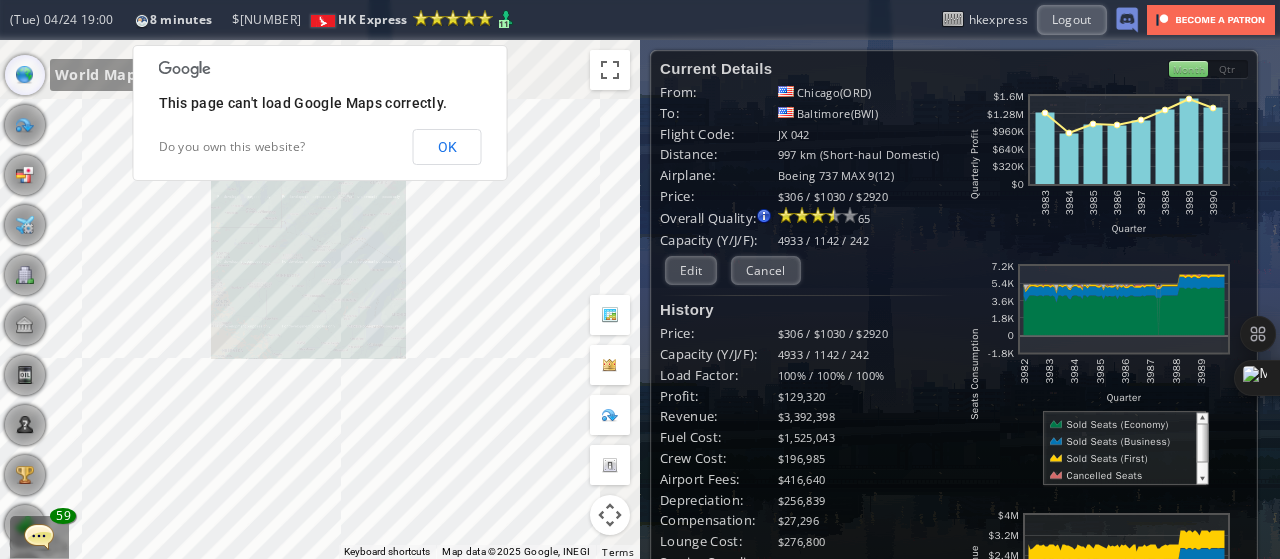 click on "OK" at bounding box center [0, 0] 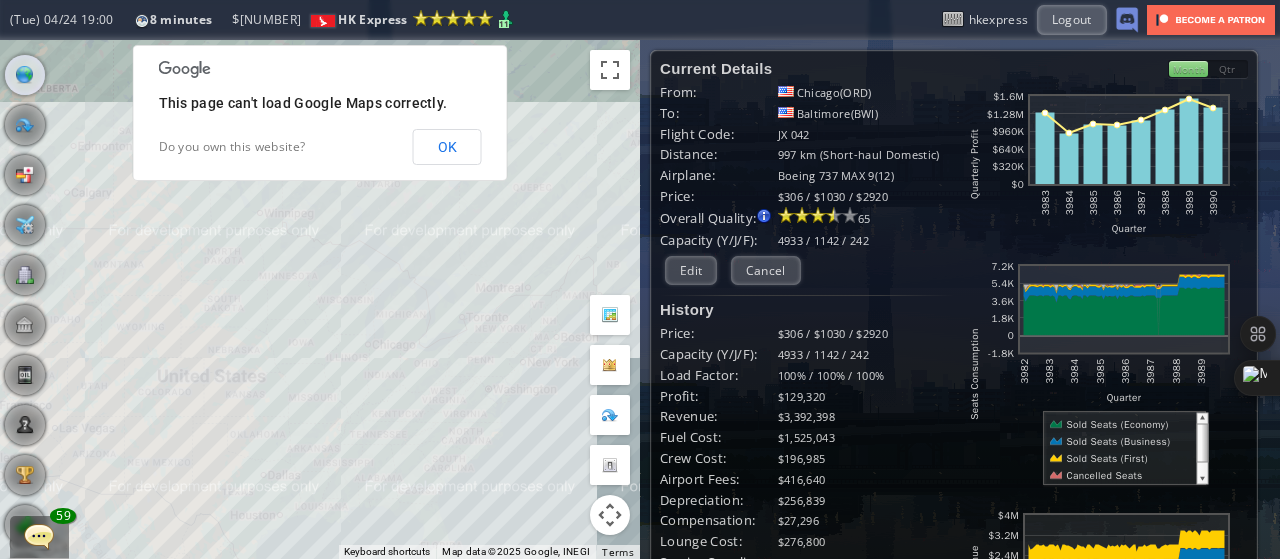click on "To navigate, press the arrow keys." at bounding box center (320, 299) 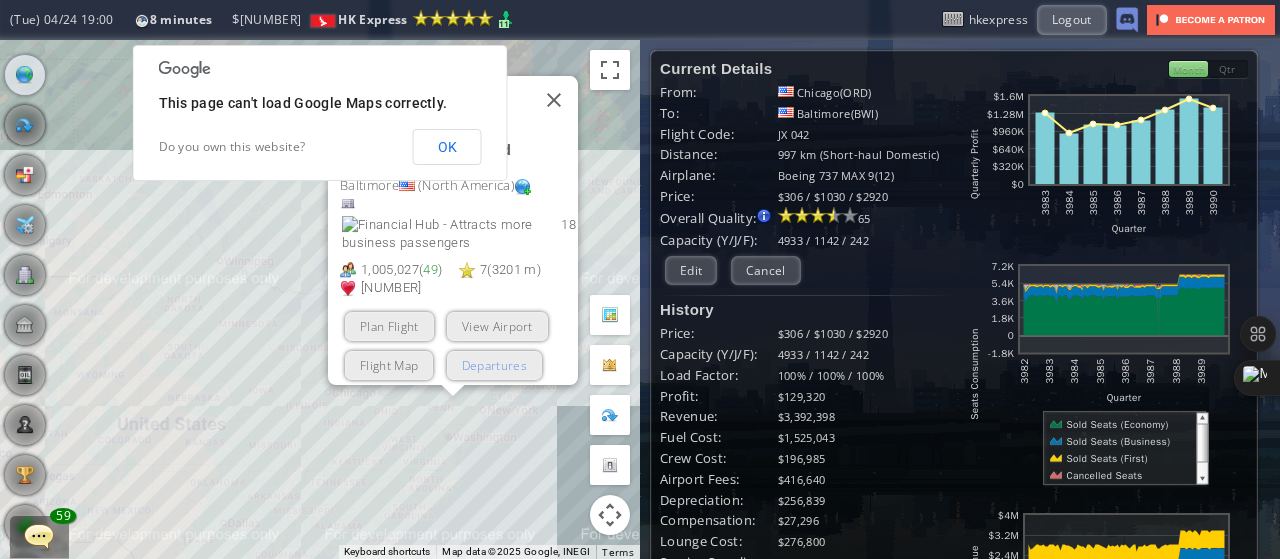 click on "Departures" at bounding box center (494, 364) 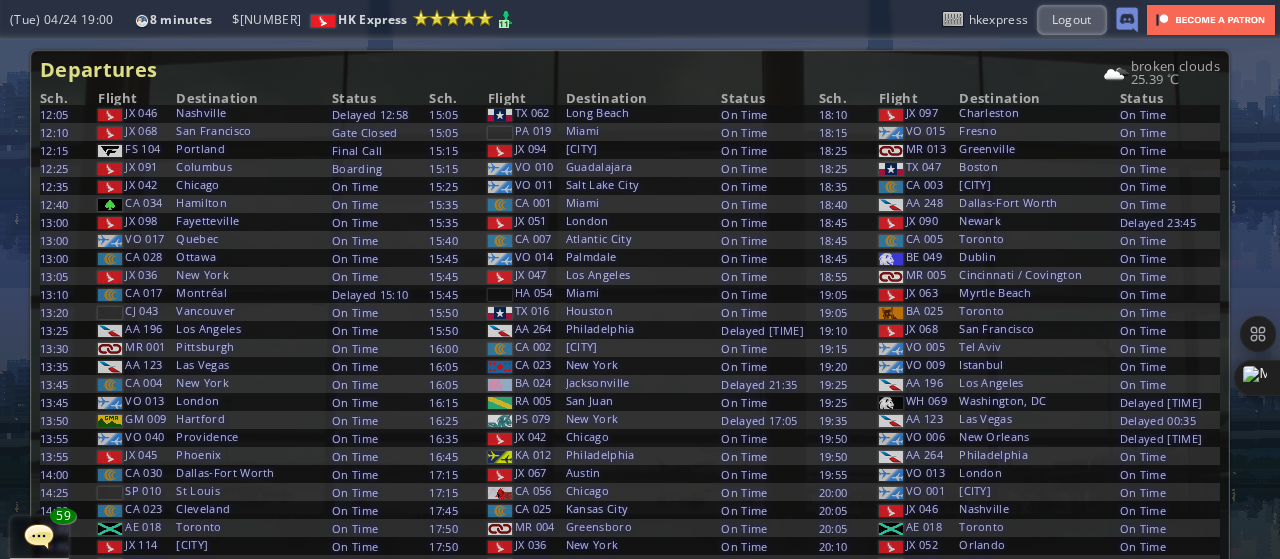 click at bounding box center (7, 279) 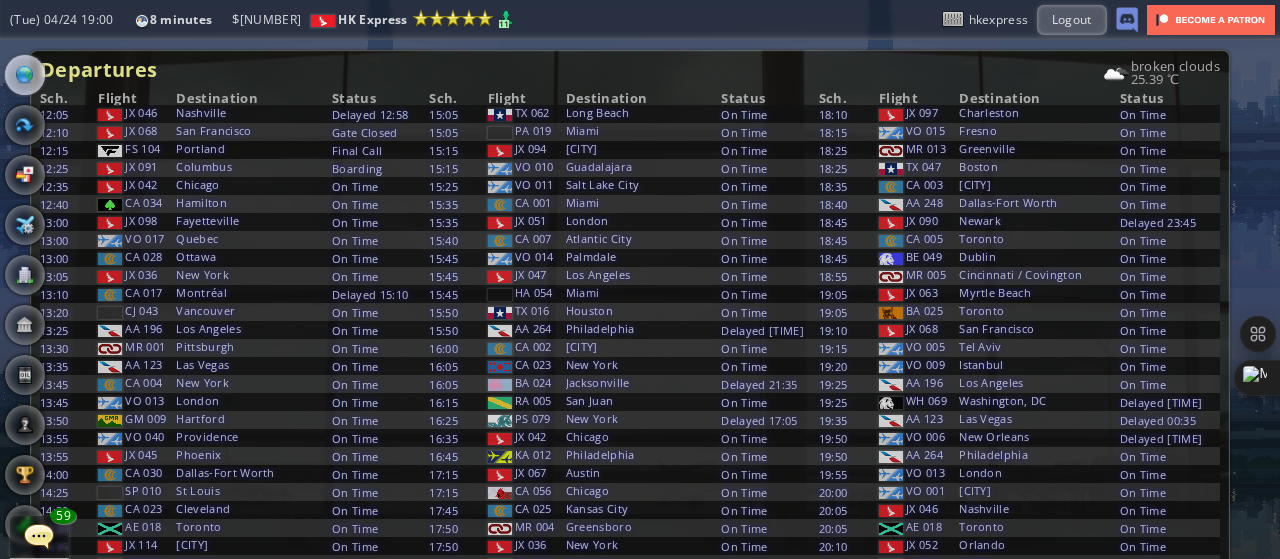 scroll, scrollTop: 200, scrollLeft: 0, axis: vertical 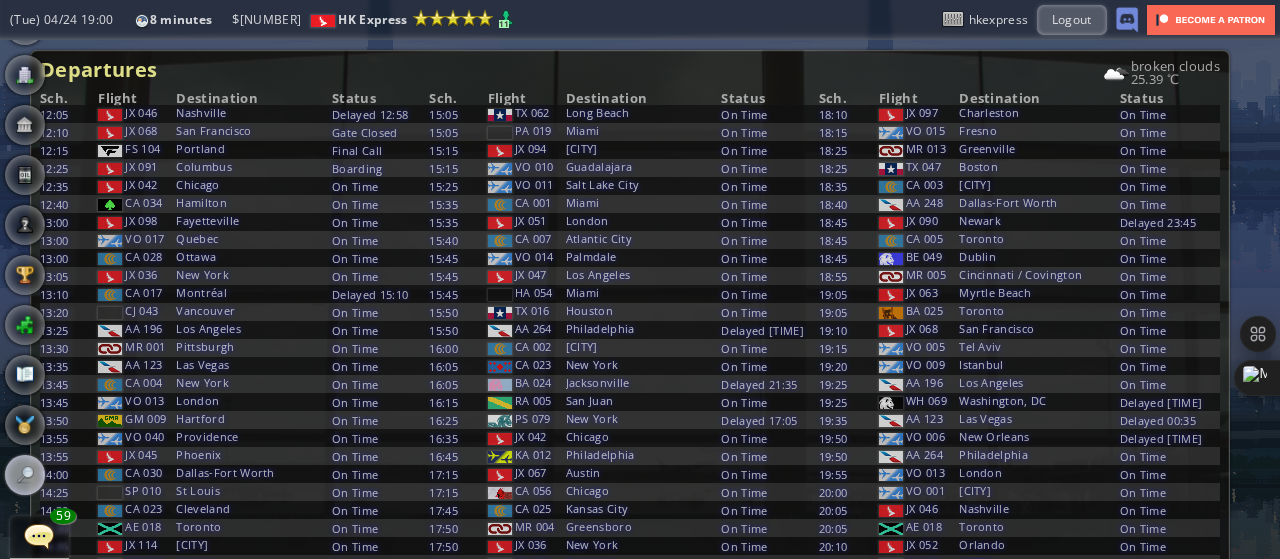 click at bounding box center (25, 475) 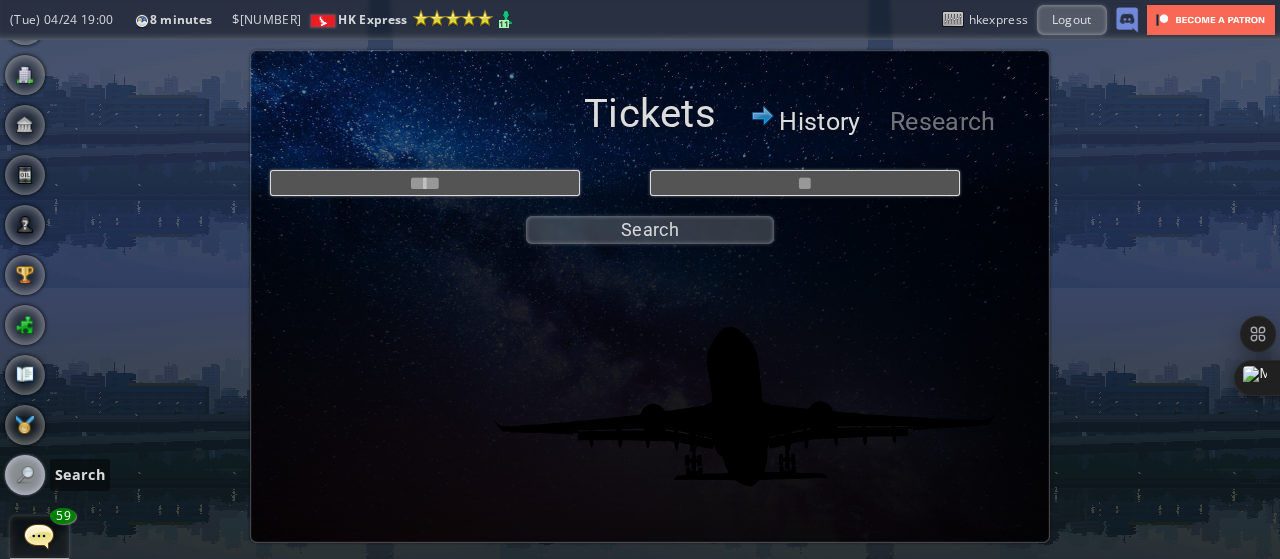 click on "History" at bounding box center [820, 122] 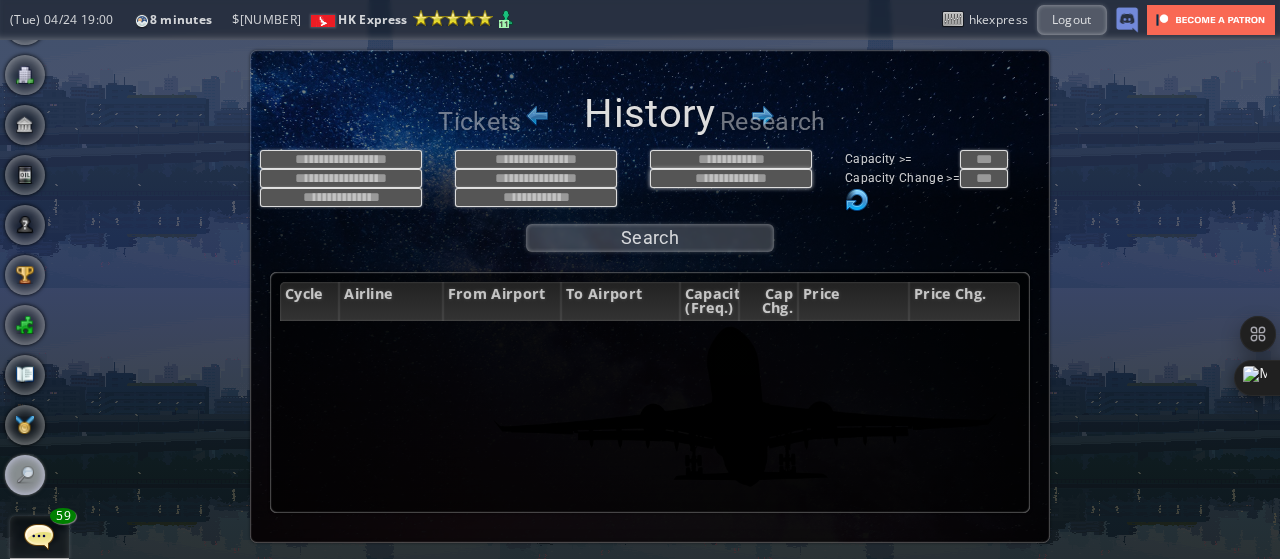 click at bounding box center (731, 178) 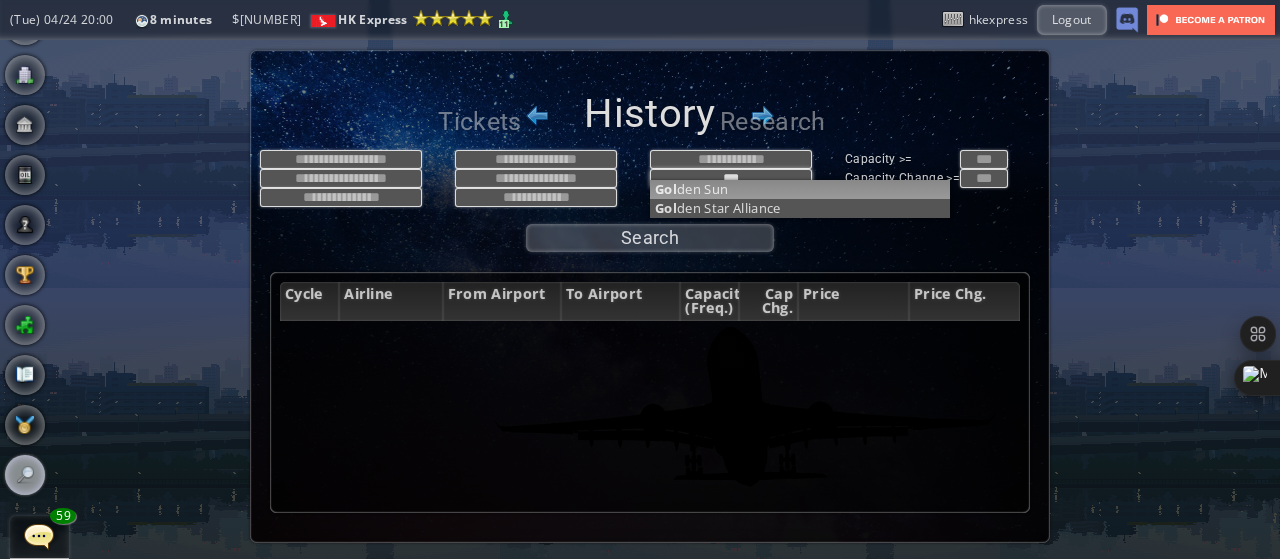 type on "***" 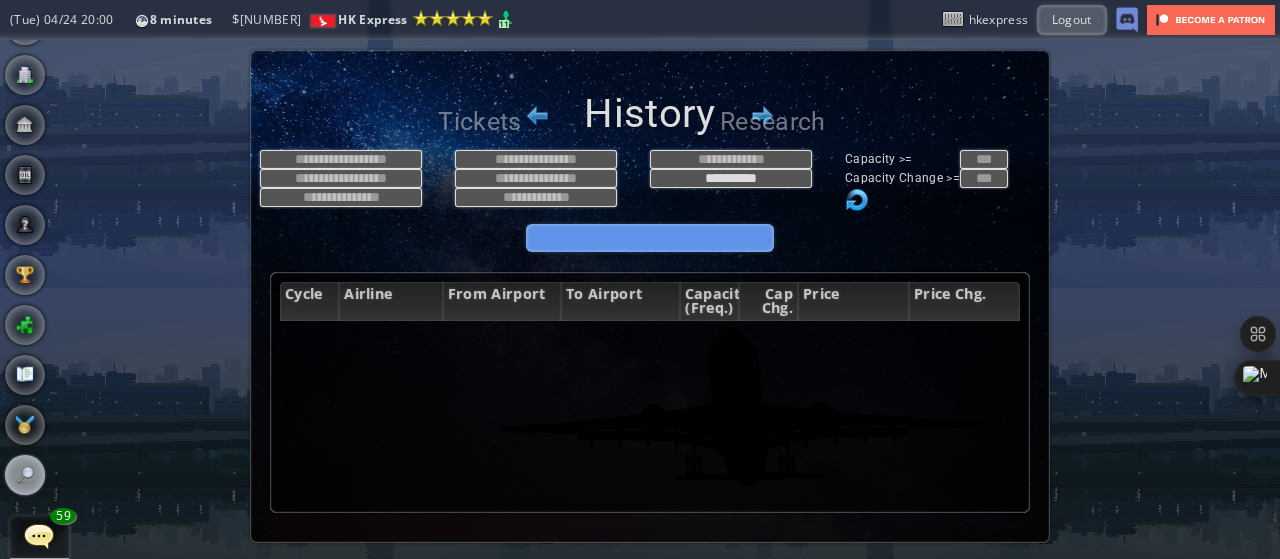 click on "Search" at bounding box center [650, 238] 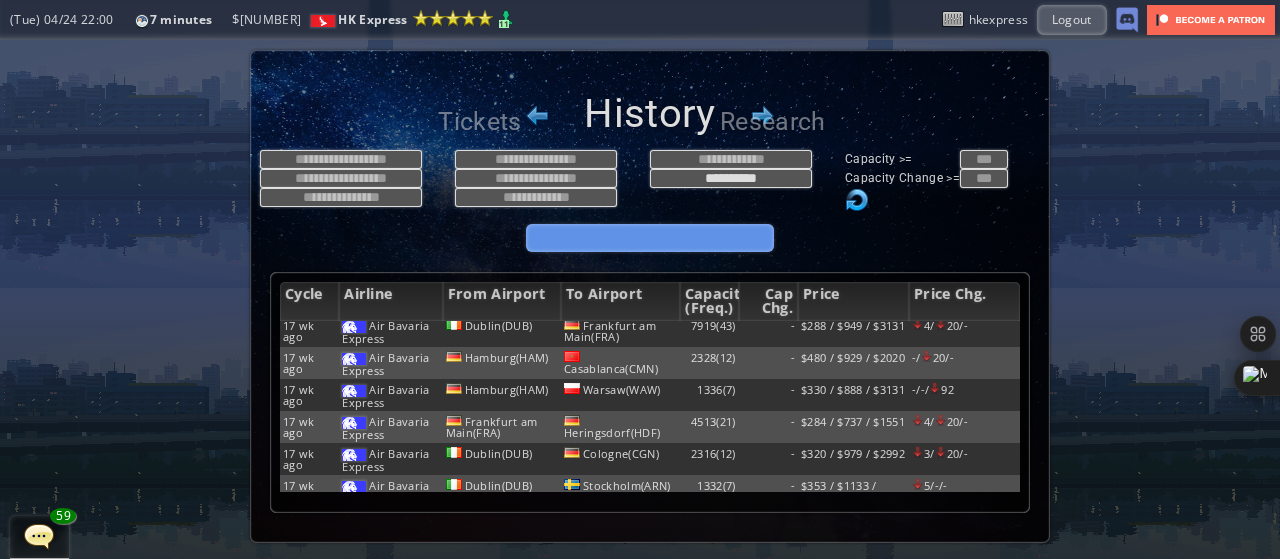 scroll, scrollTop: 2684, scrollLeft: 0, axis: vertical 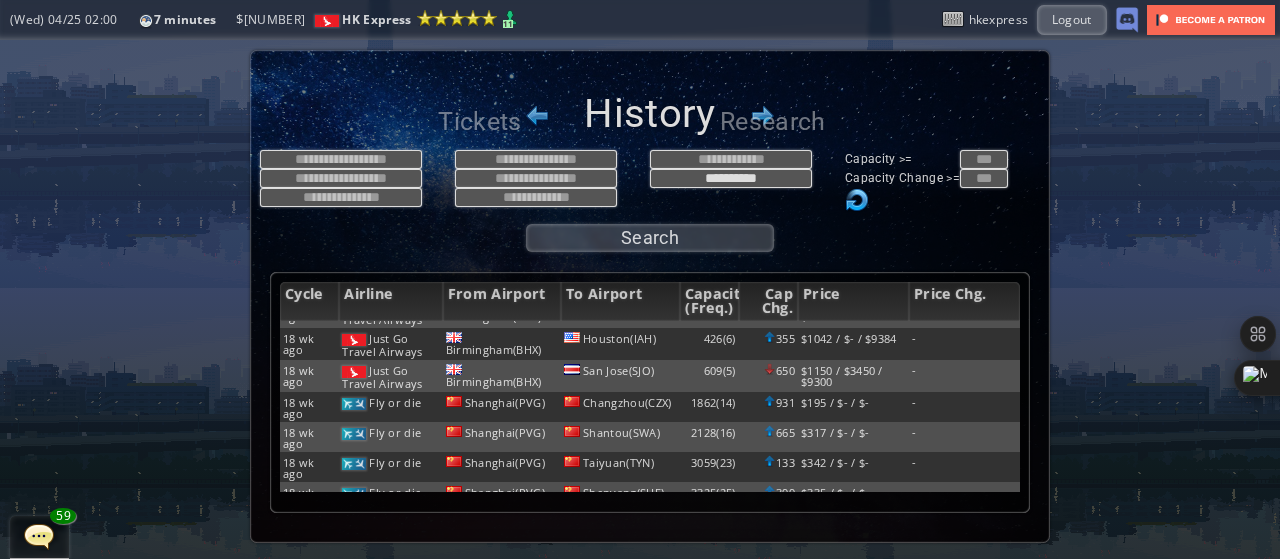 click at bounding box center (7, 279) 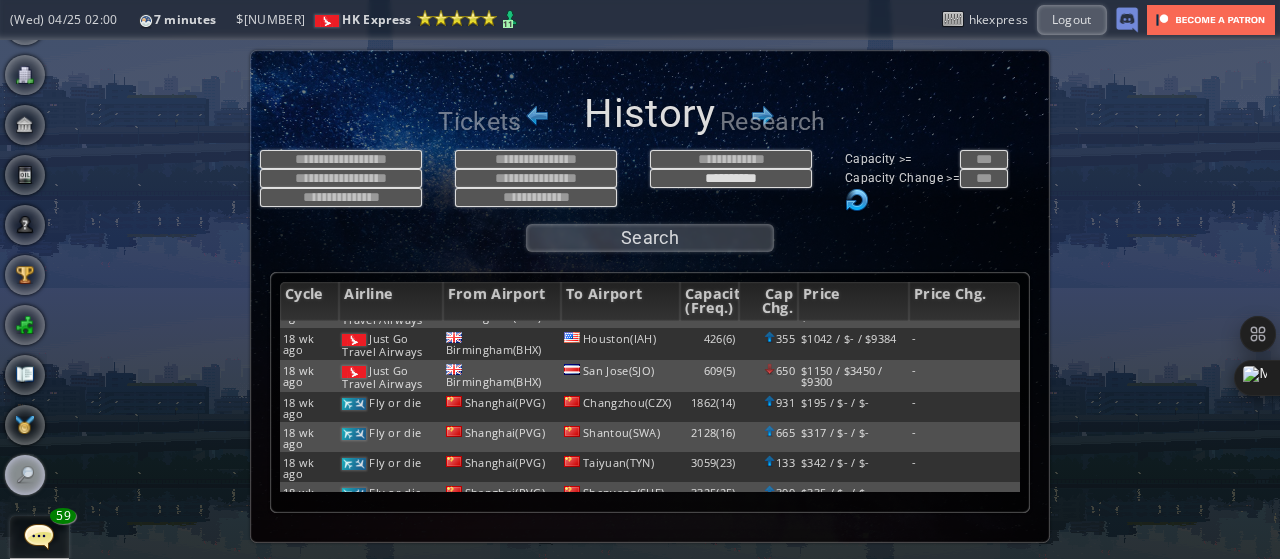 scroll, scrollTop: 0, scrollLeft: 0, axis: both 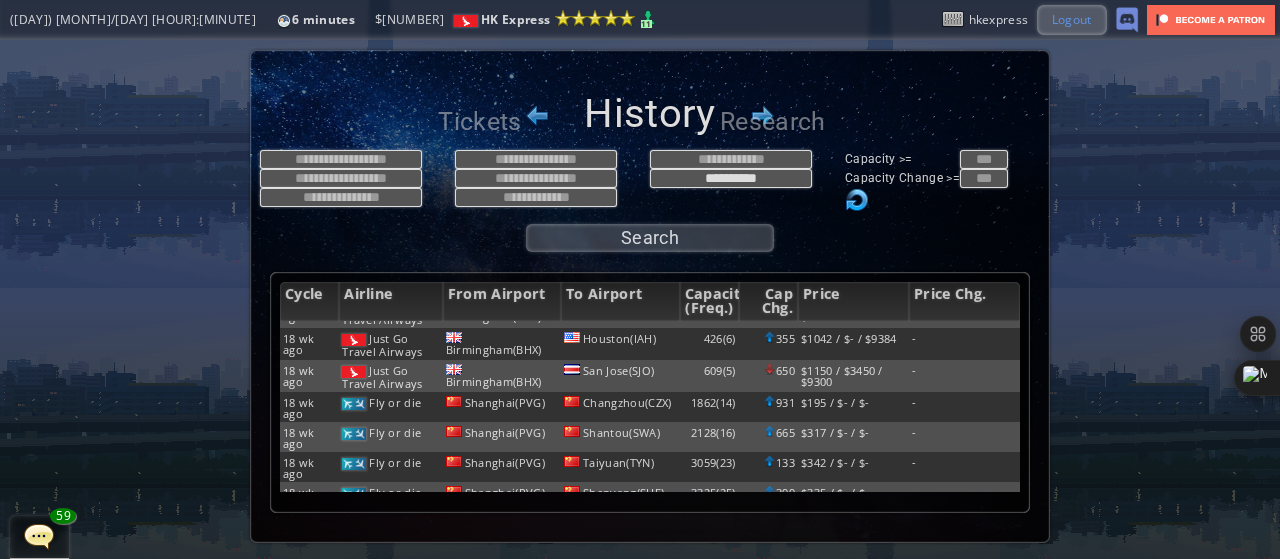 click on "Logout" at bounding box center (1072, 19) 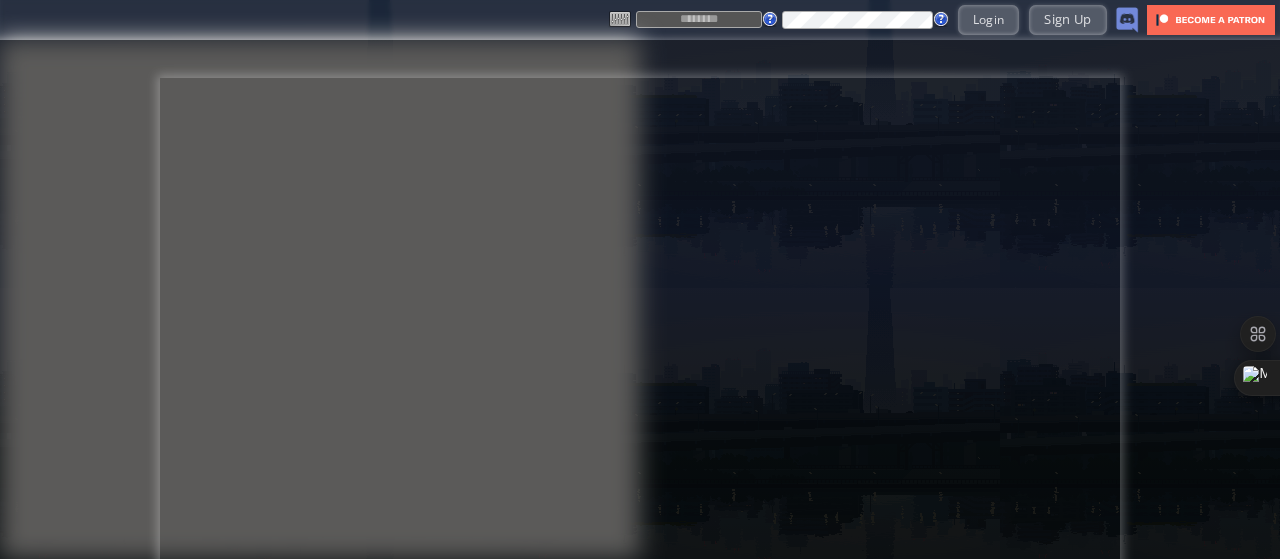 scroll, scrollTop: 0, scrollLeft: 0, axis: both 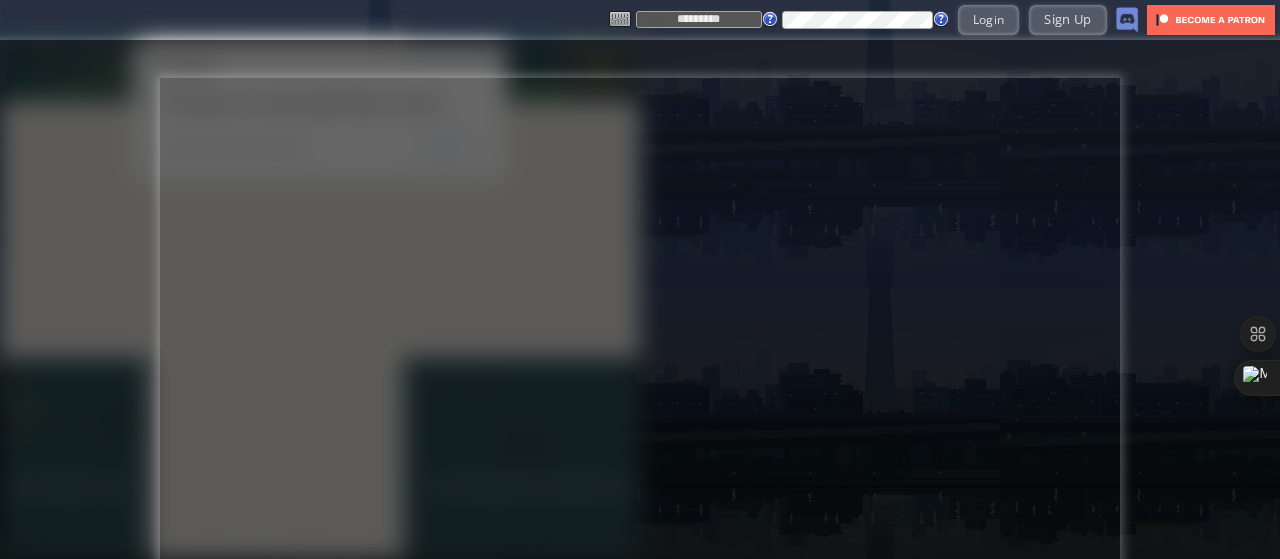 click on ">> Tell me more
>> Sign me up
>> Check out the game world
>> Search for a Flight in-game" at bounding box center [640, 299] 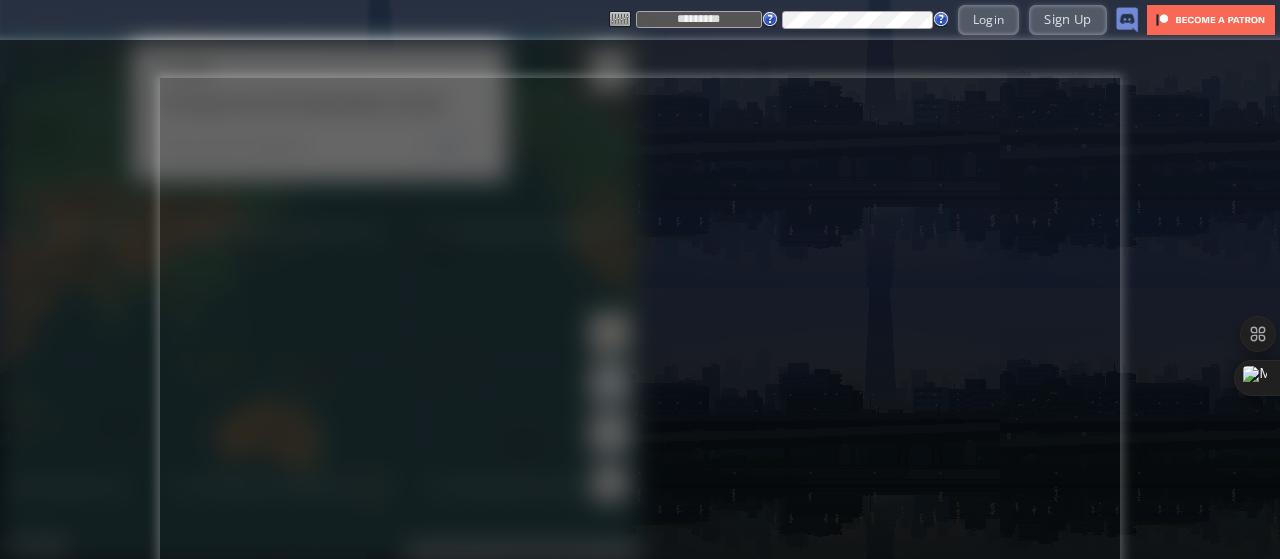 click on "*********" at bounding box center (699, 19) 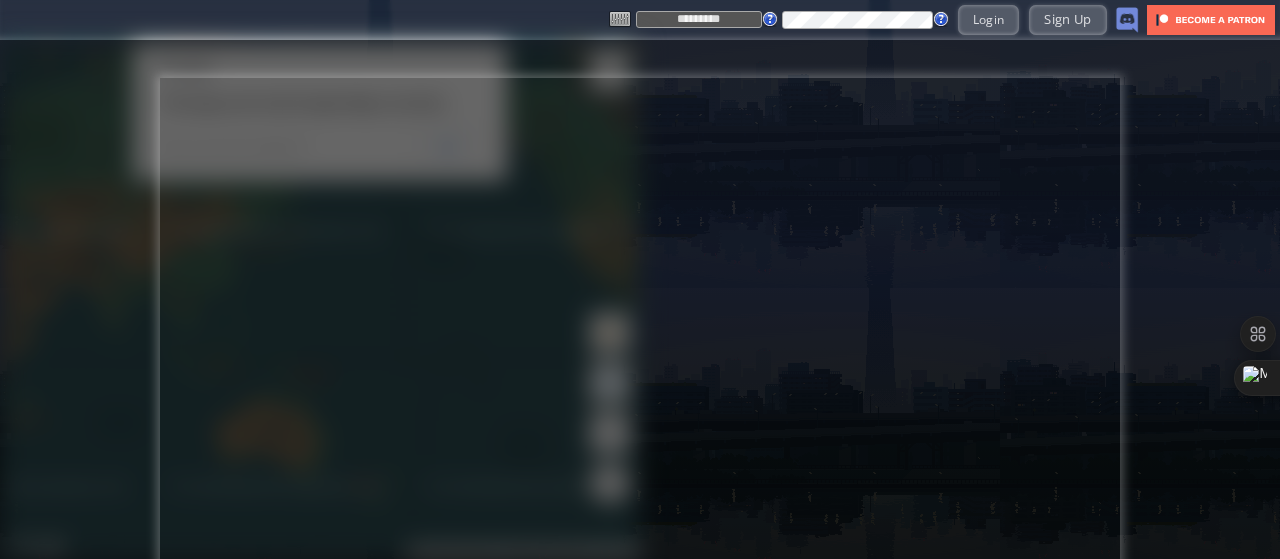 type on "*****" 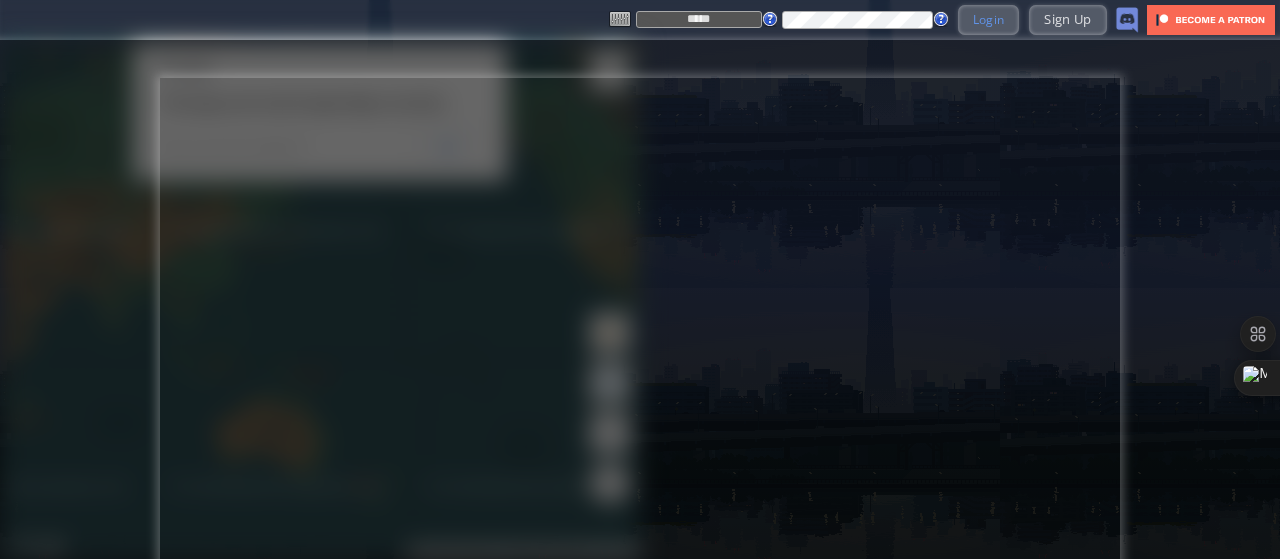click on "Login" at bounding box center (989, 19) 